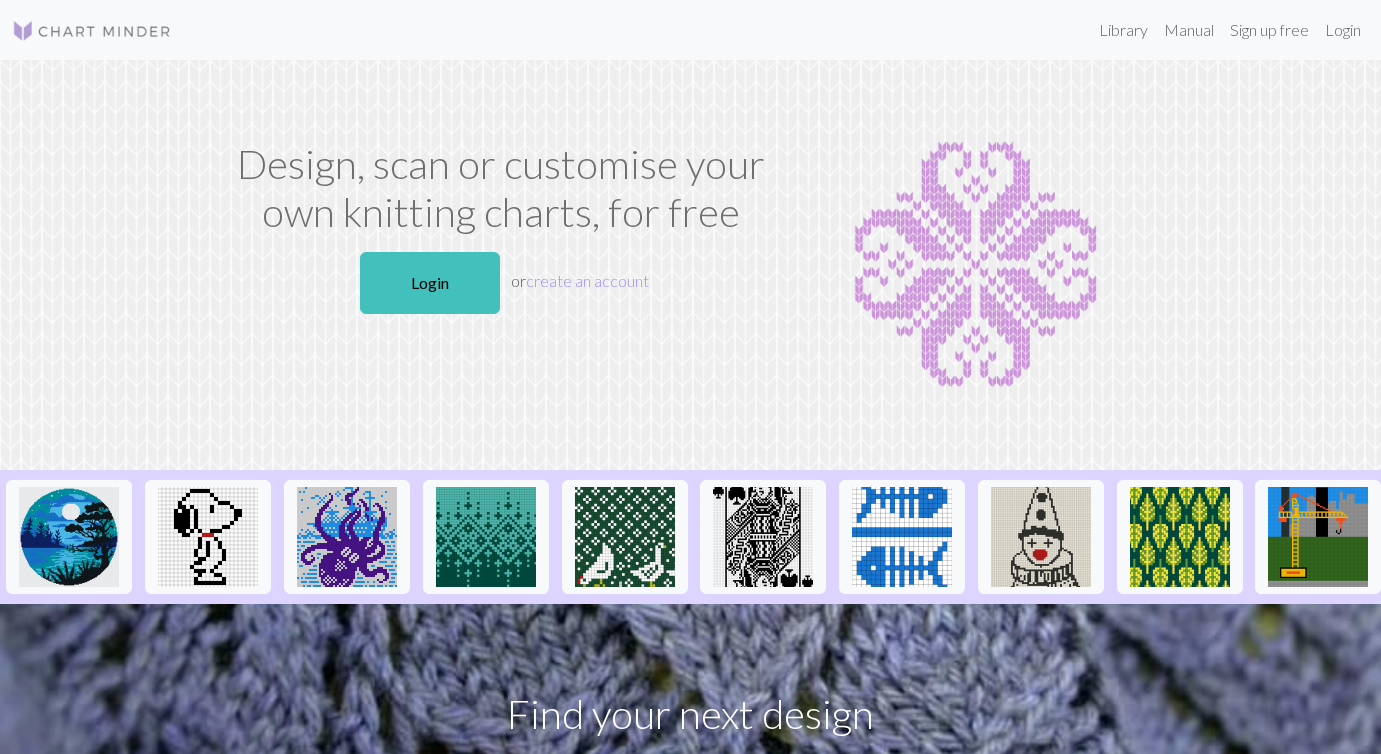 scroll, scrollTop: 0, scrollLeft: 0, axis: both 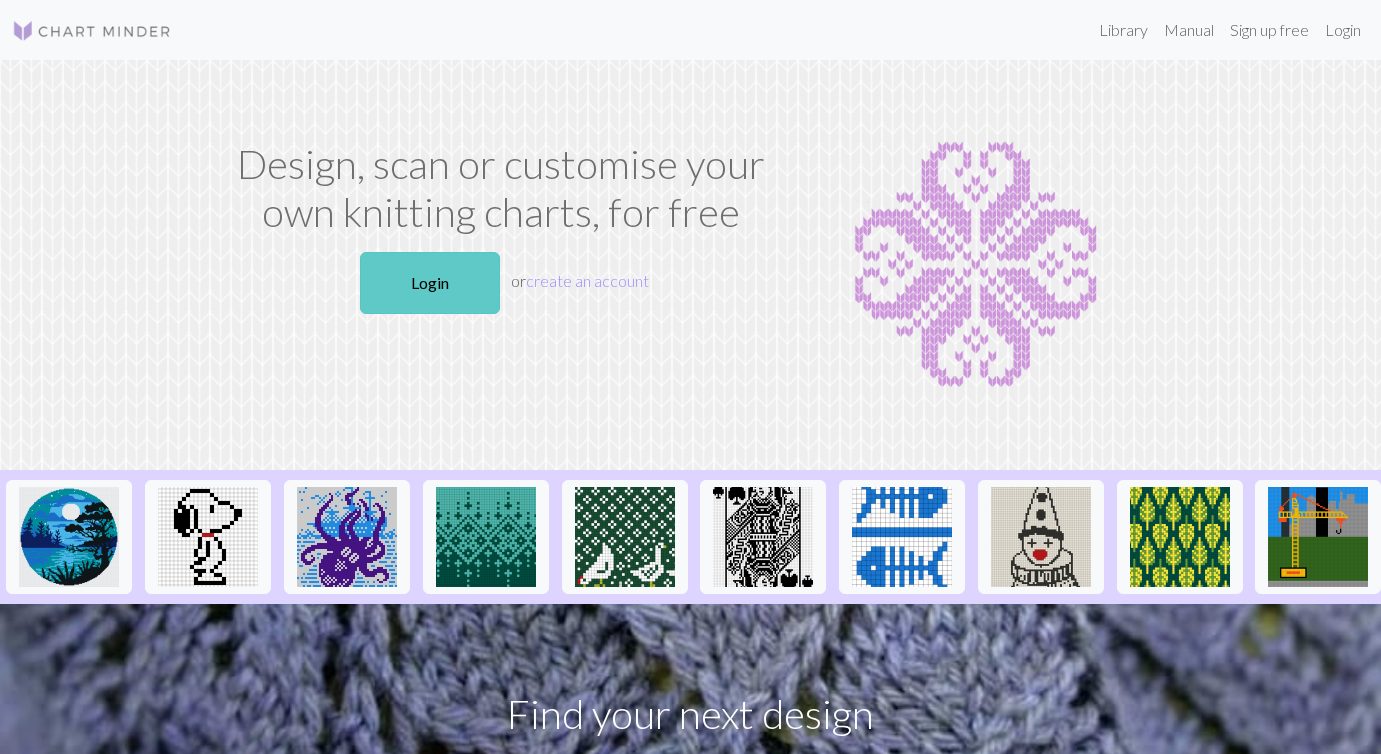click on "Login" at bounding box center (430, 283) 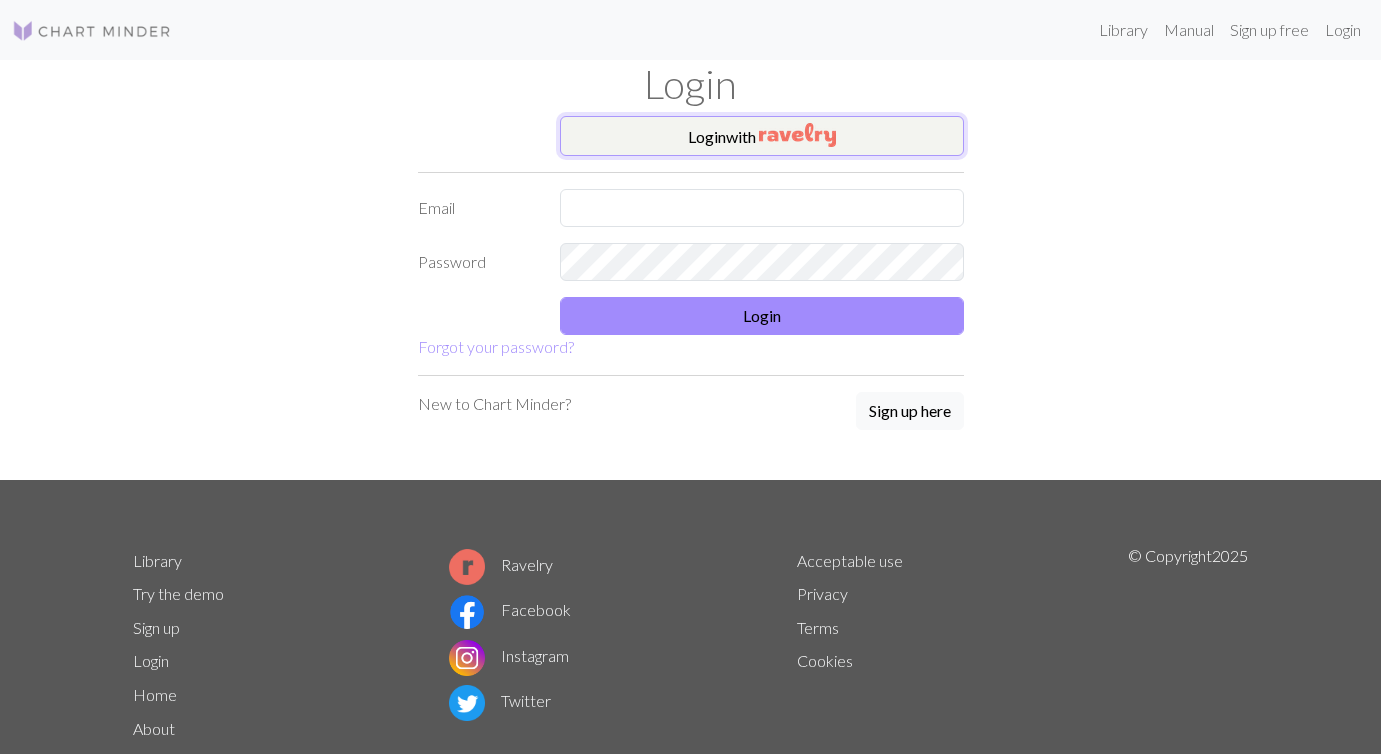 click at bounding box center (797, 135) 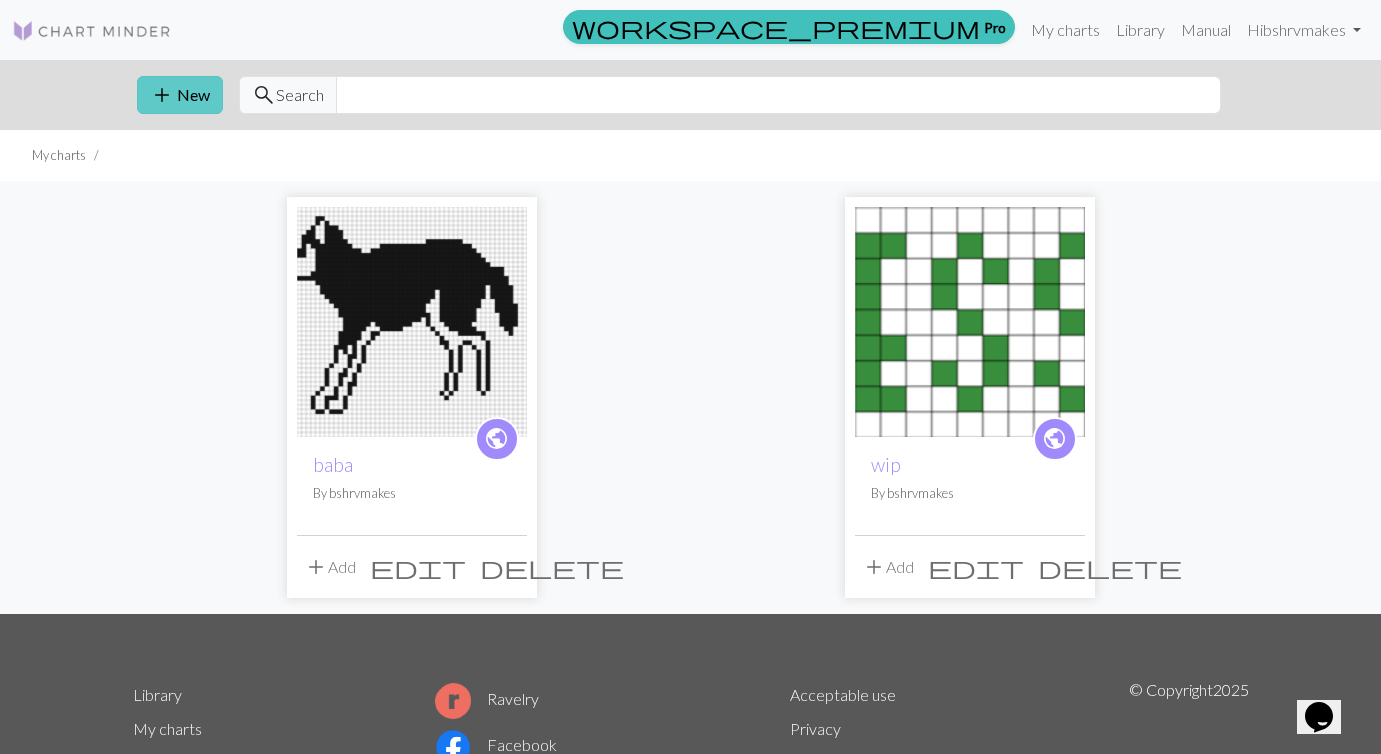 click on "add   New" at bounding box center (180, 95) 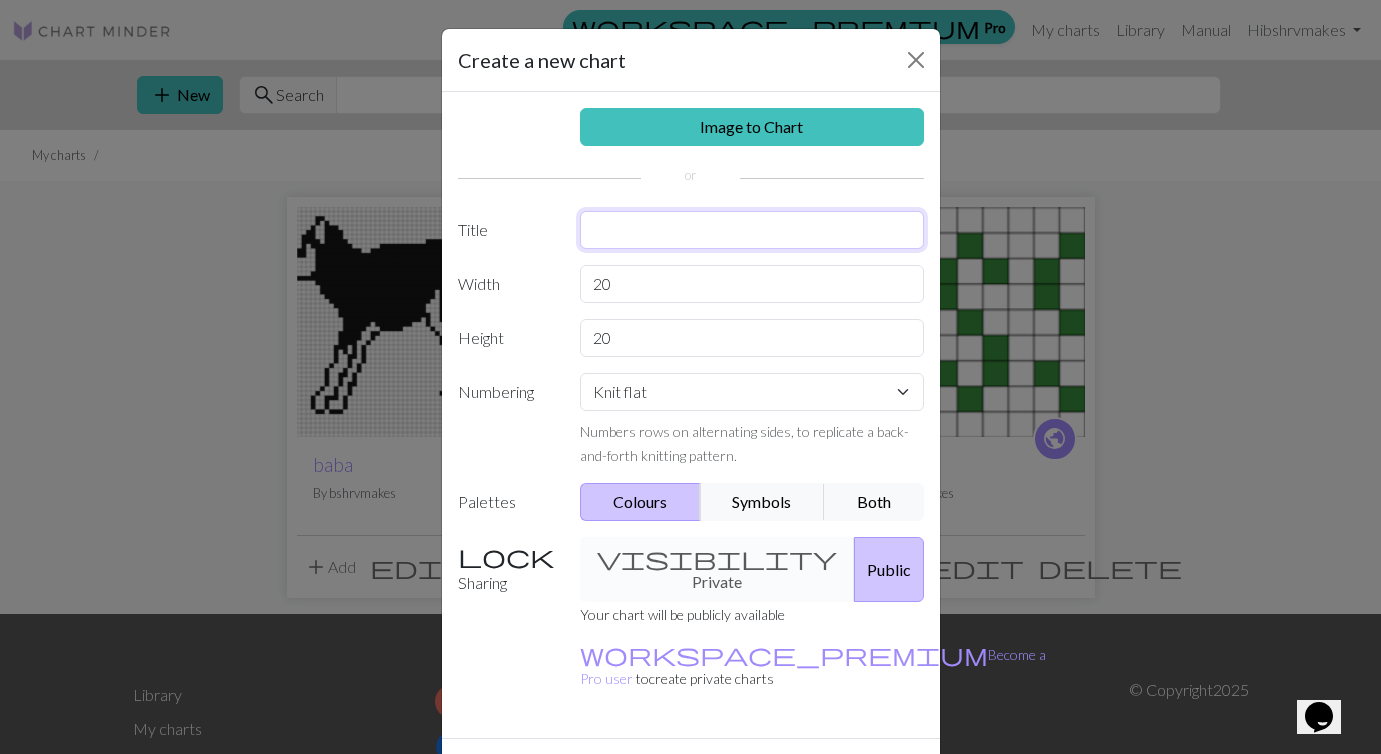 click at bounding box center (752, 230) 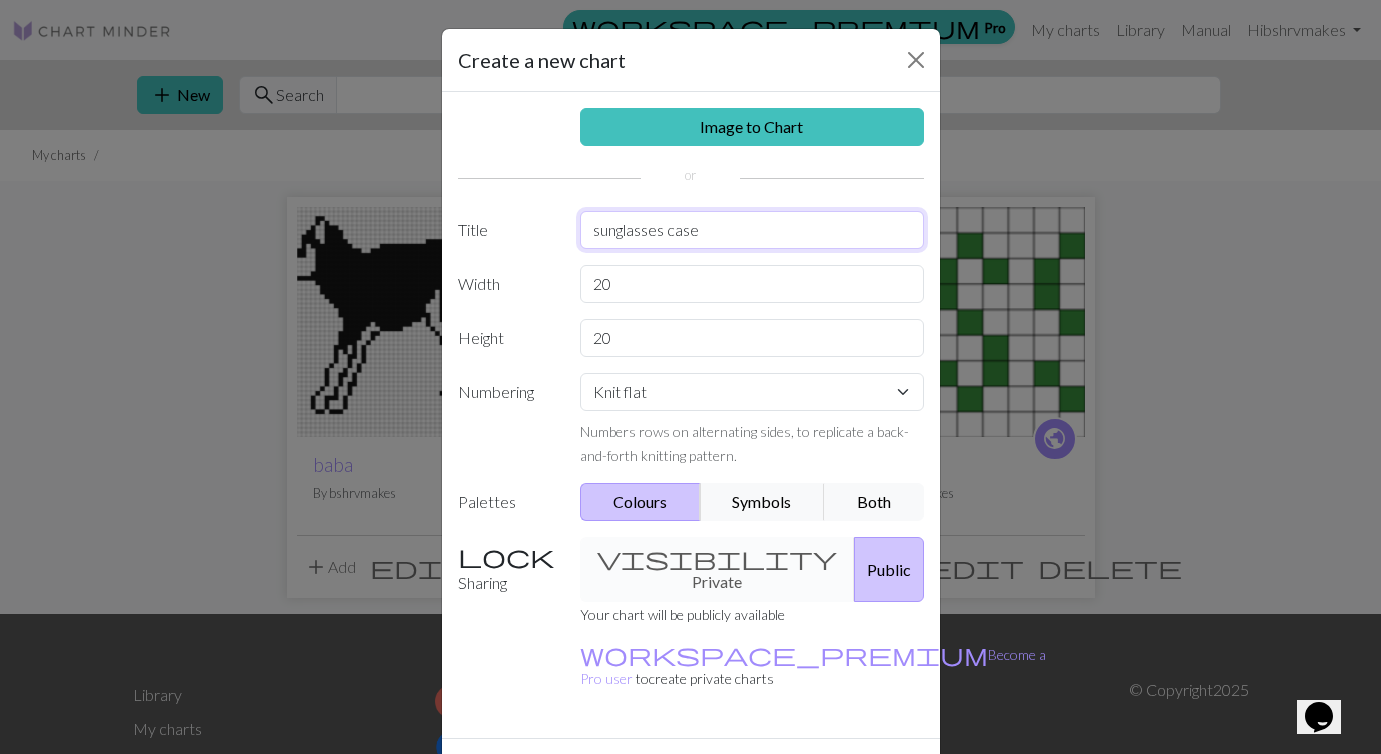 type on "sunglasses case" 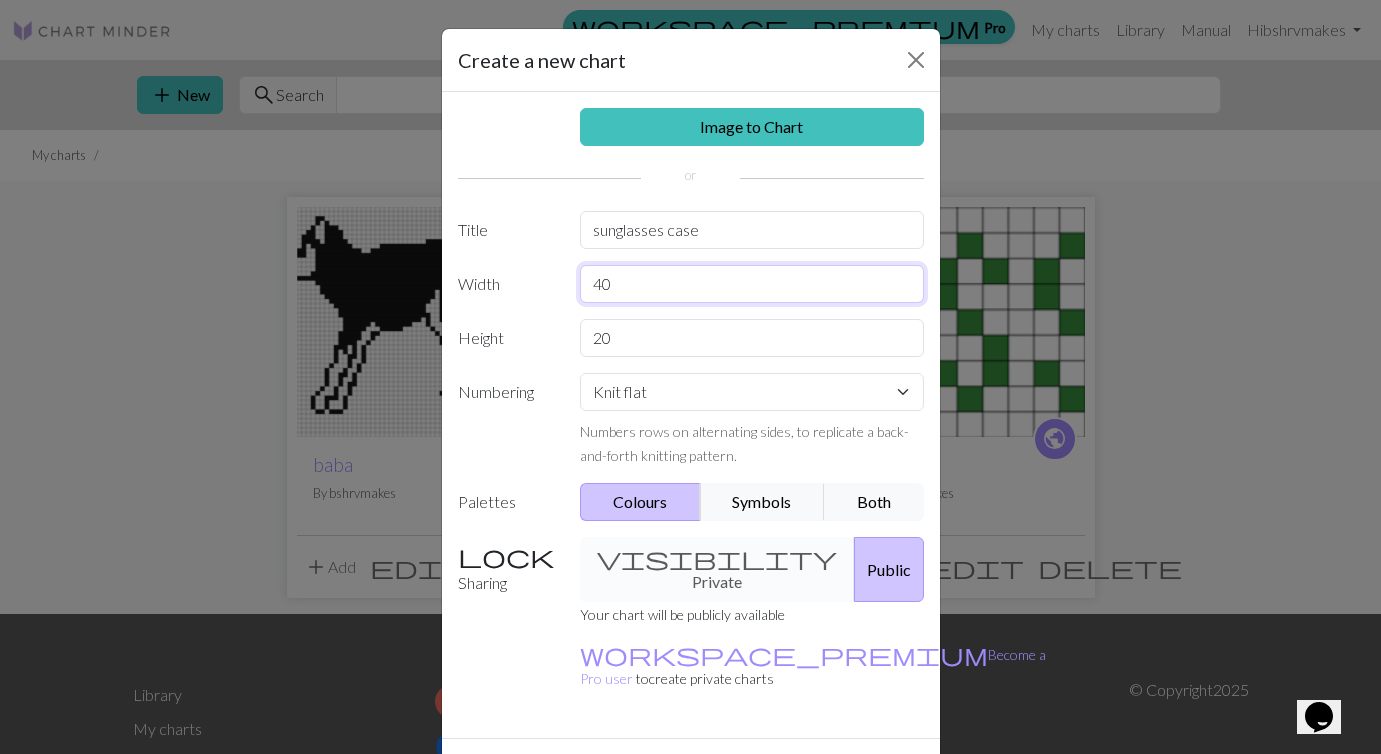 click on "40" at bounding box center [752, 284] 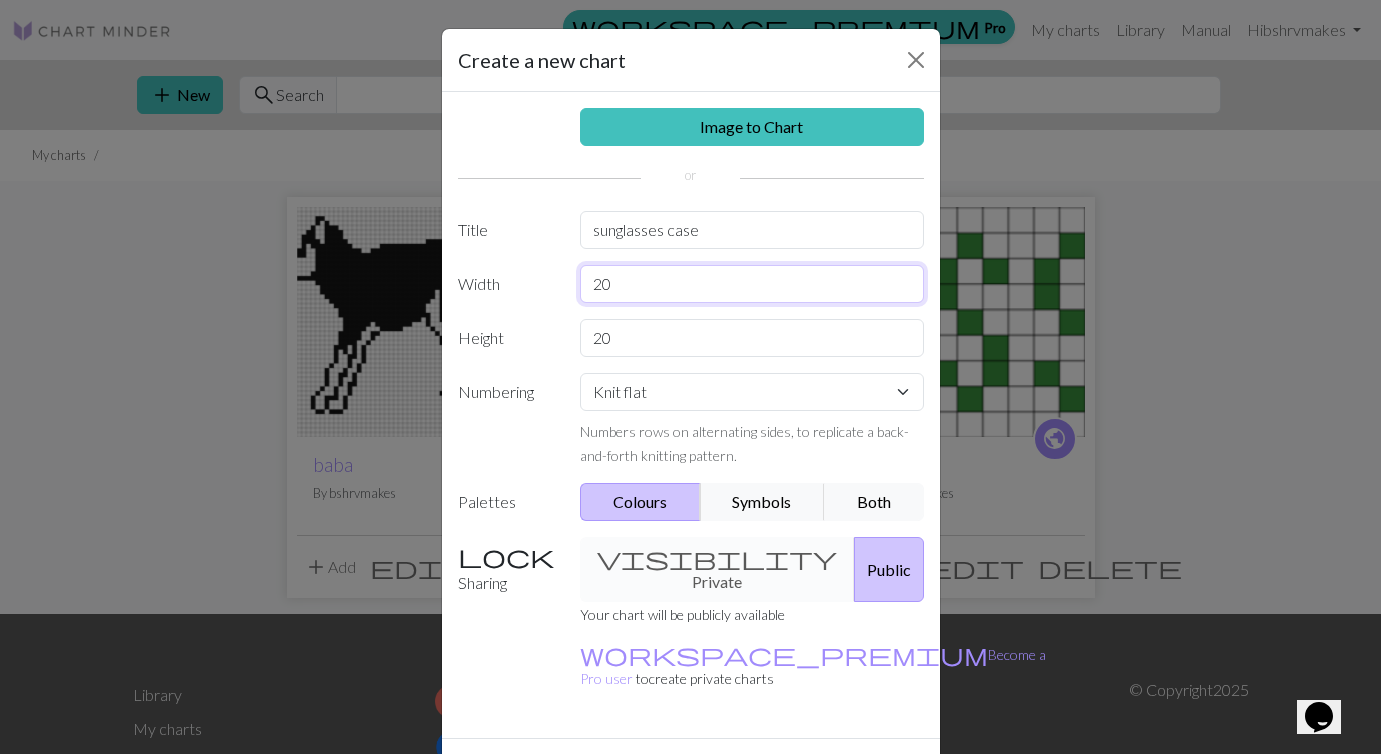 type on "20" 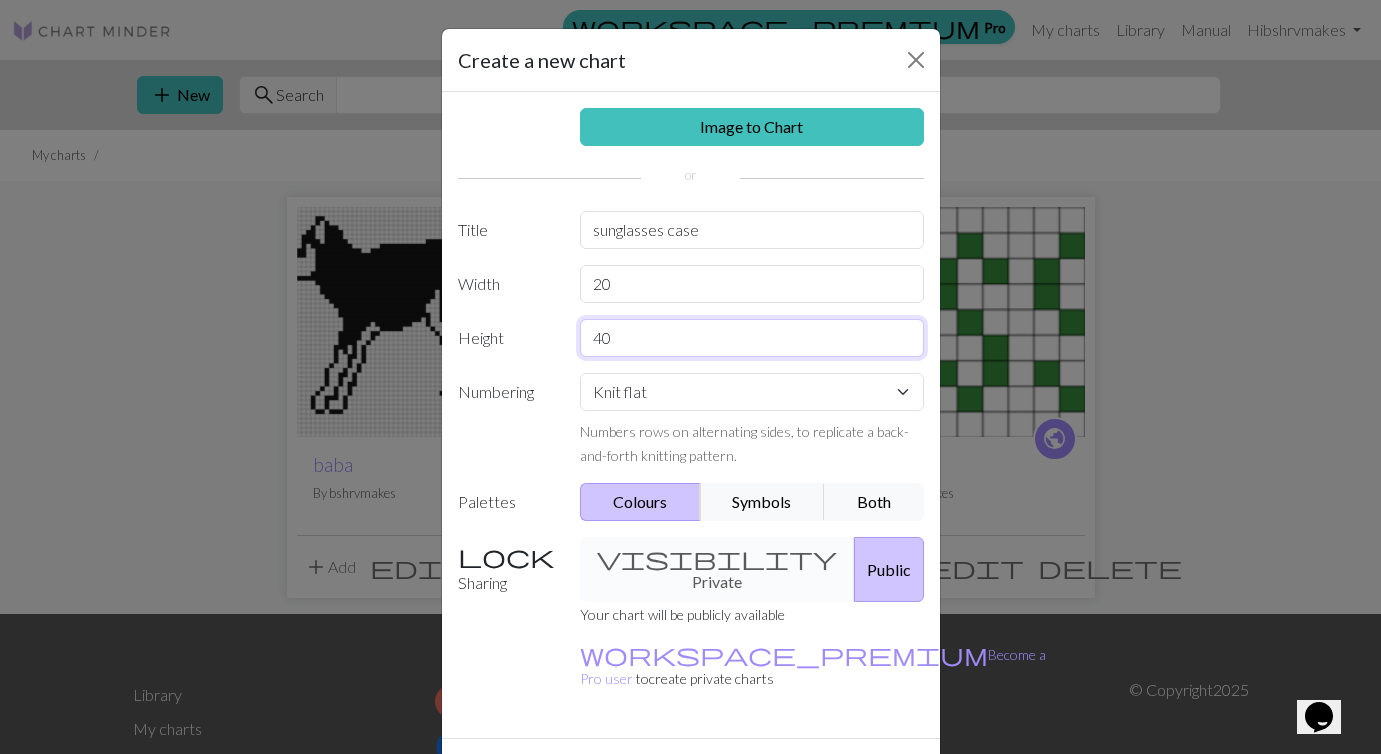 type on "40" 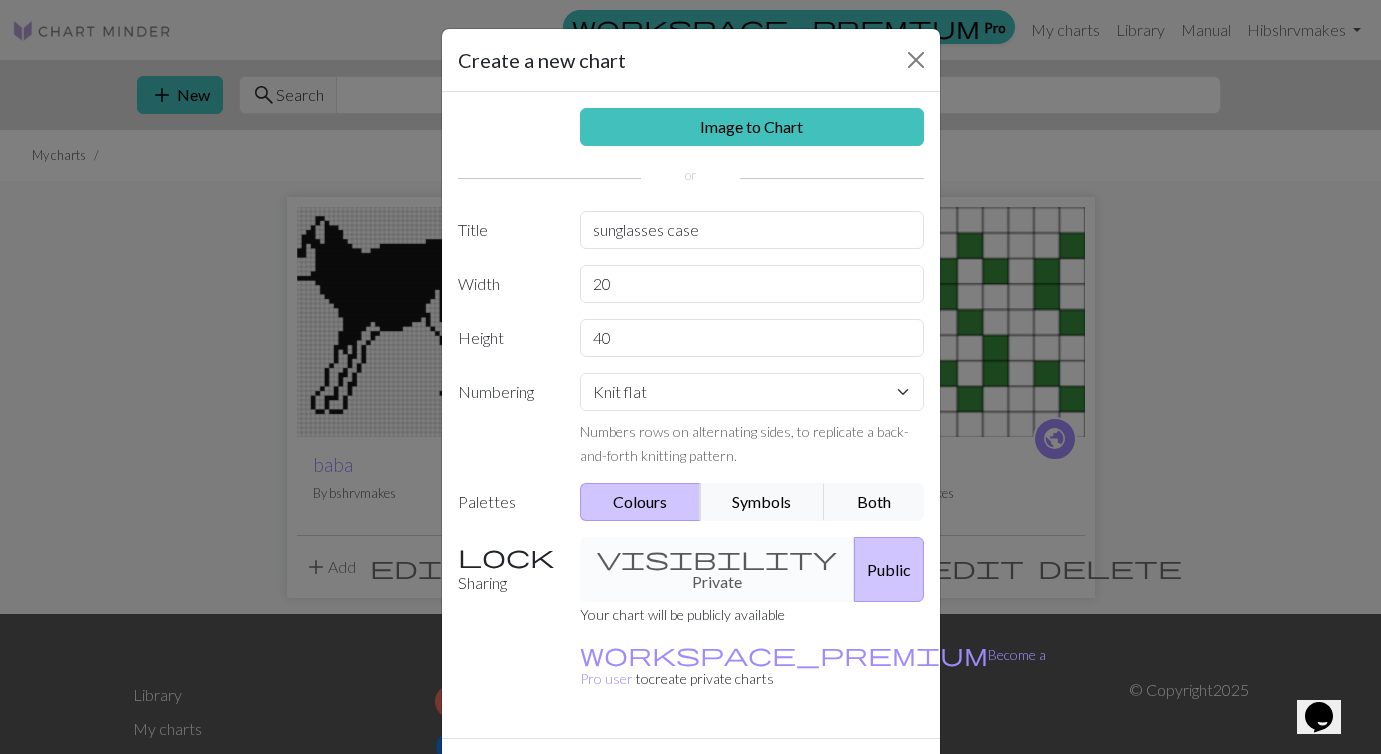 click on "Create" at bounding box center [806, 774] 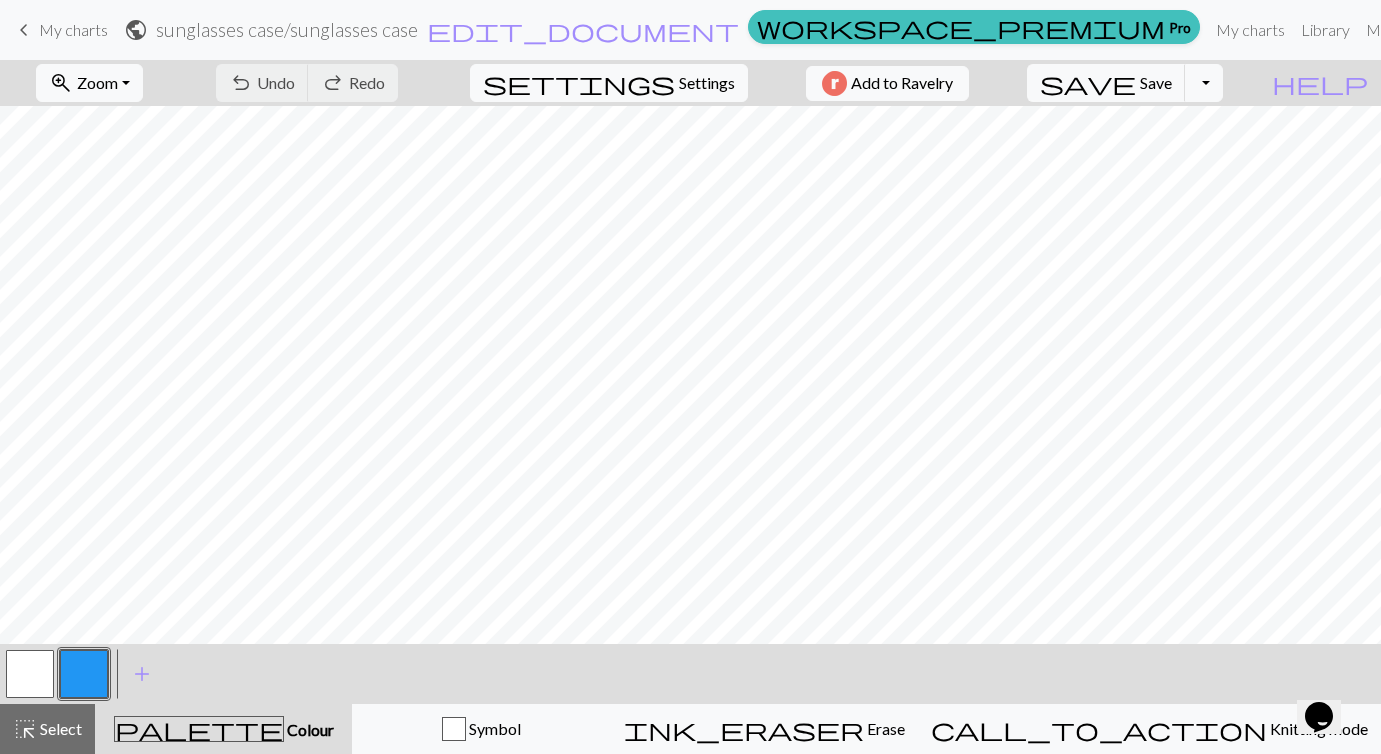 scroll, scrollTop: 352, scrollLeft: 0, axis: vertical 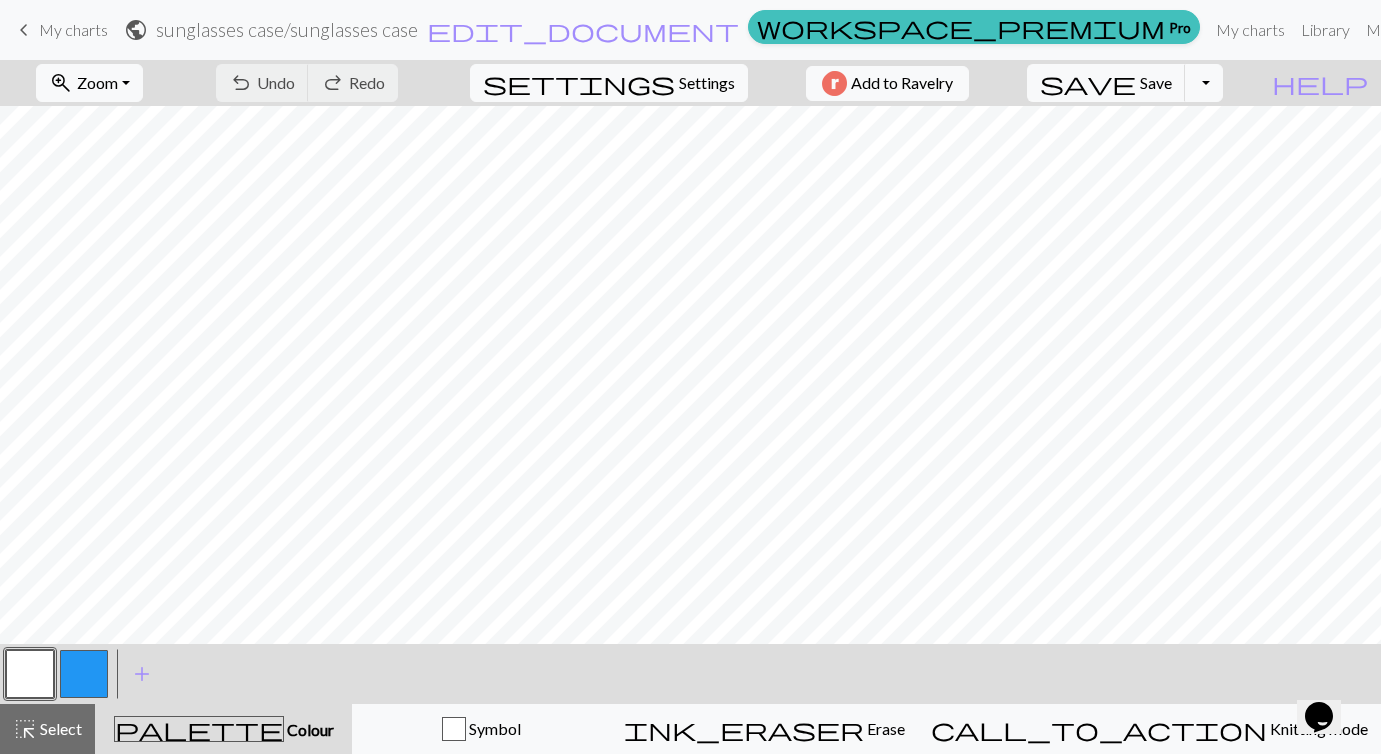 click at bounding box center (30, 674) 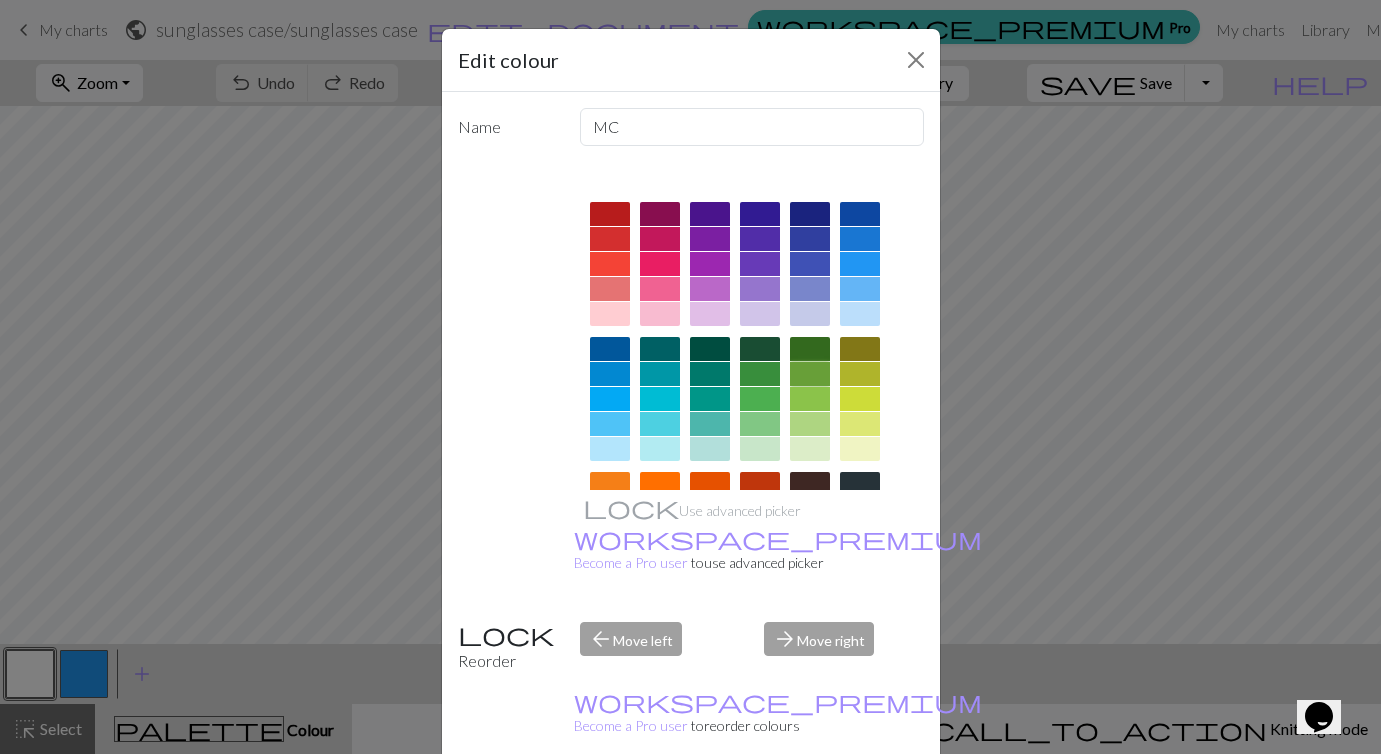 click at bounding box center (810, 374) 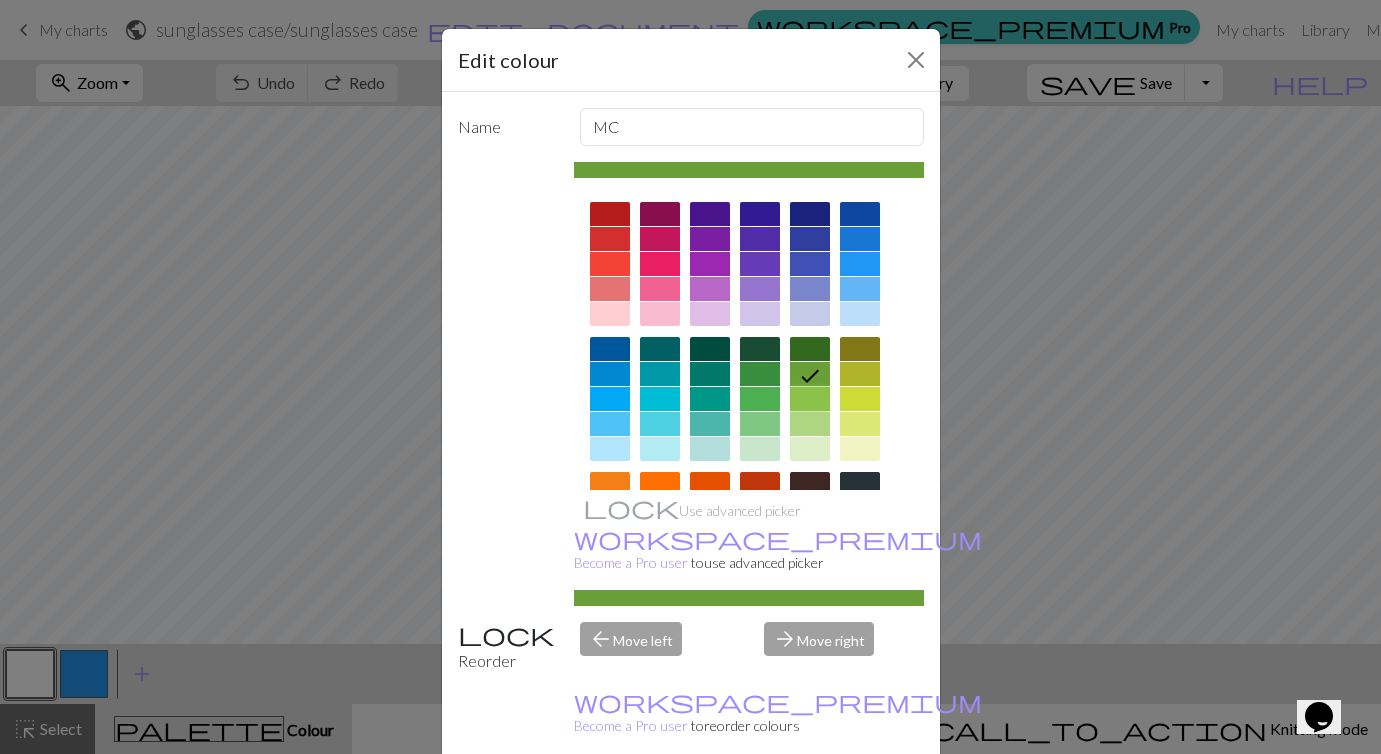 click at bounding box center [810, 399] 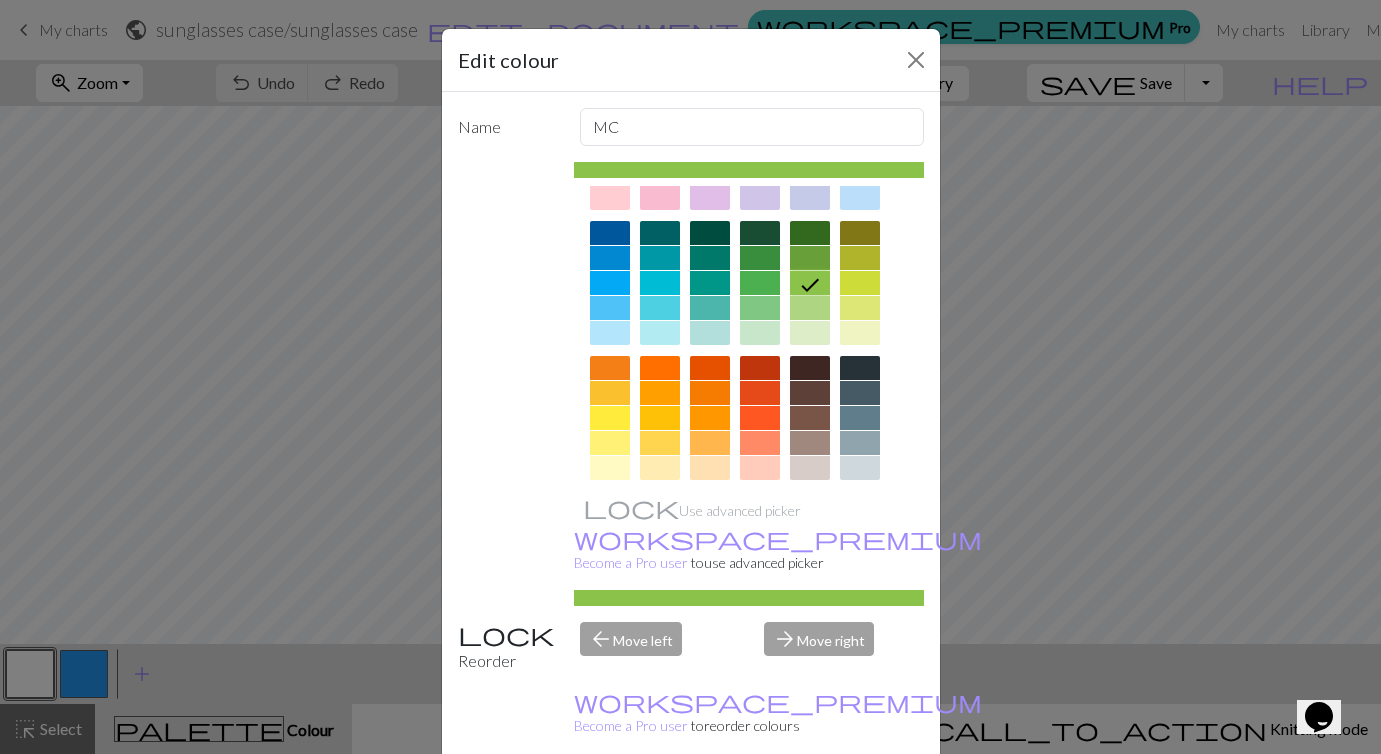 scroll, scrollTop: 264, scrollLeft: 0, axis: vertical 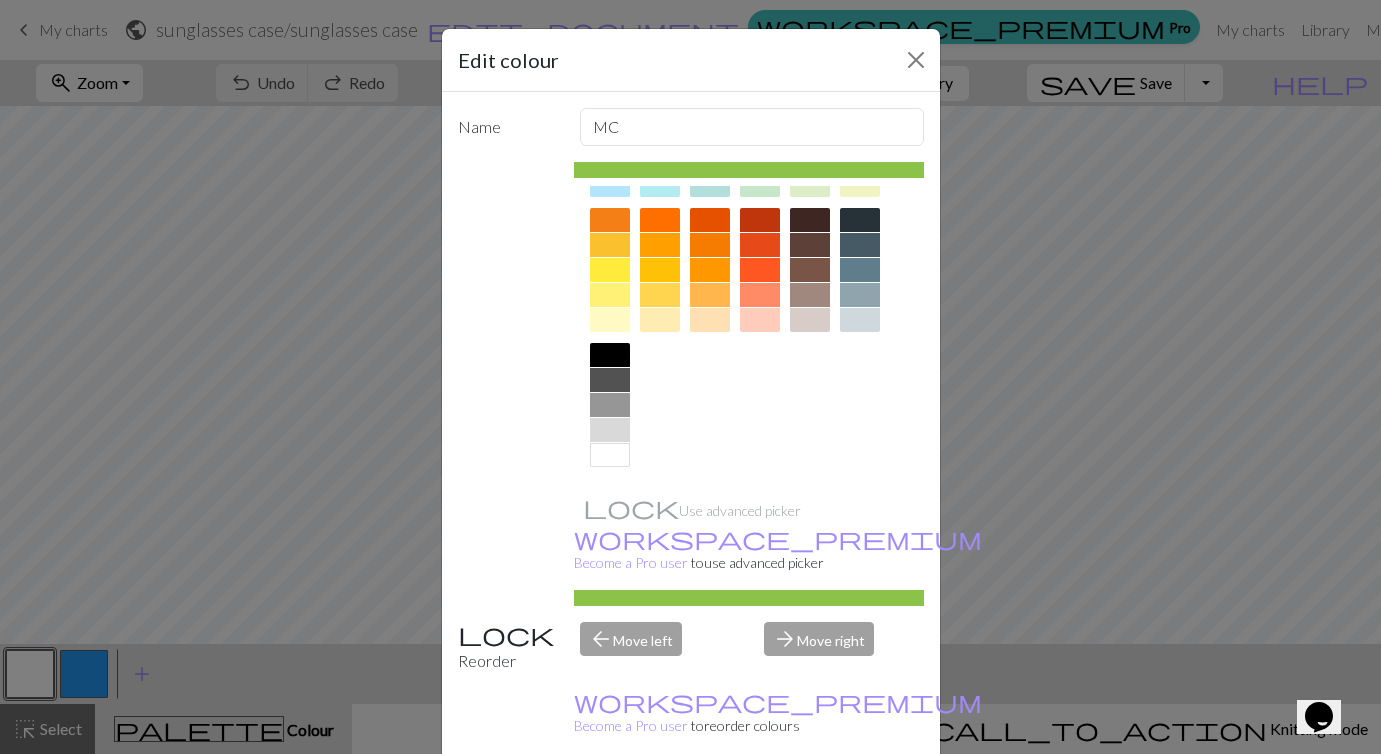 click on "Done" at bounding box center [811, 805] 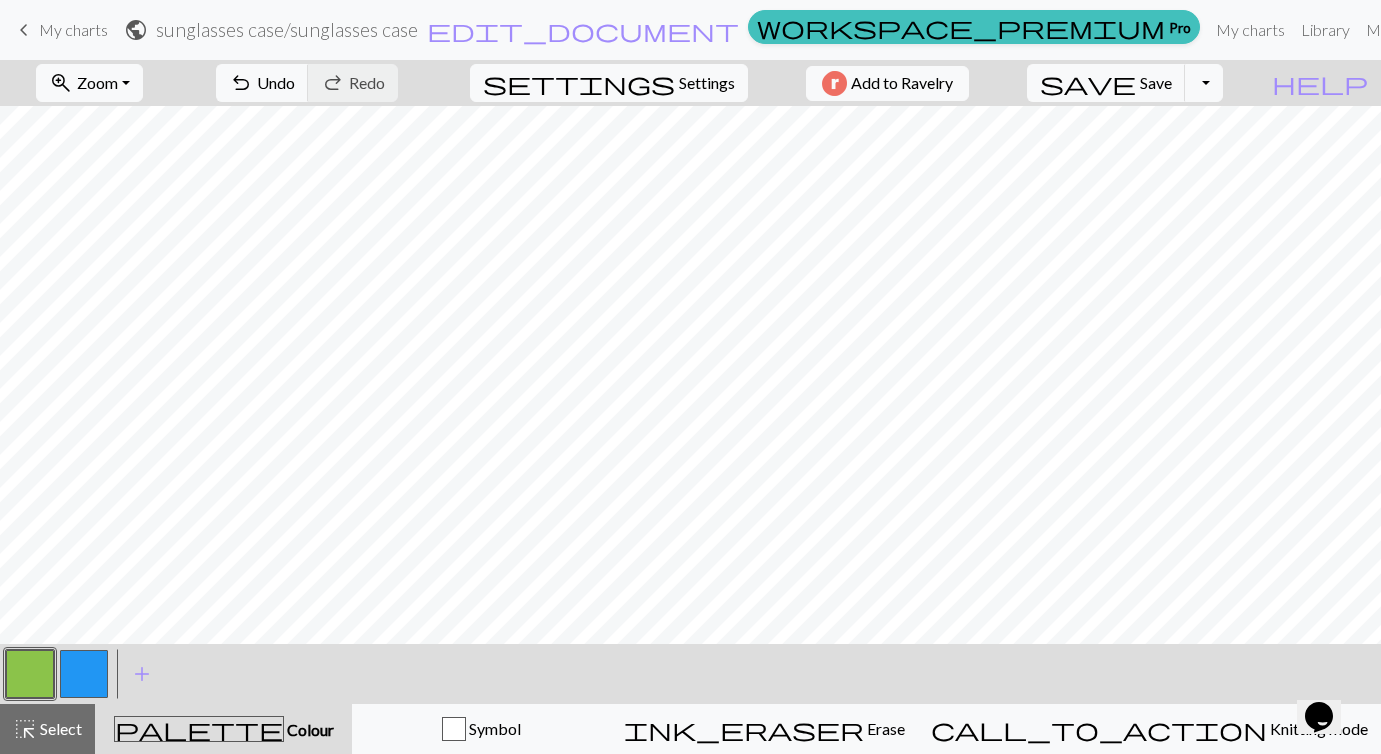 click at bounding box center [84, 674] 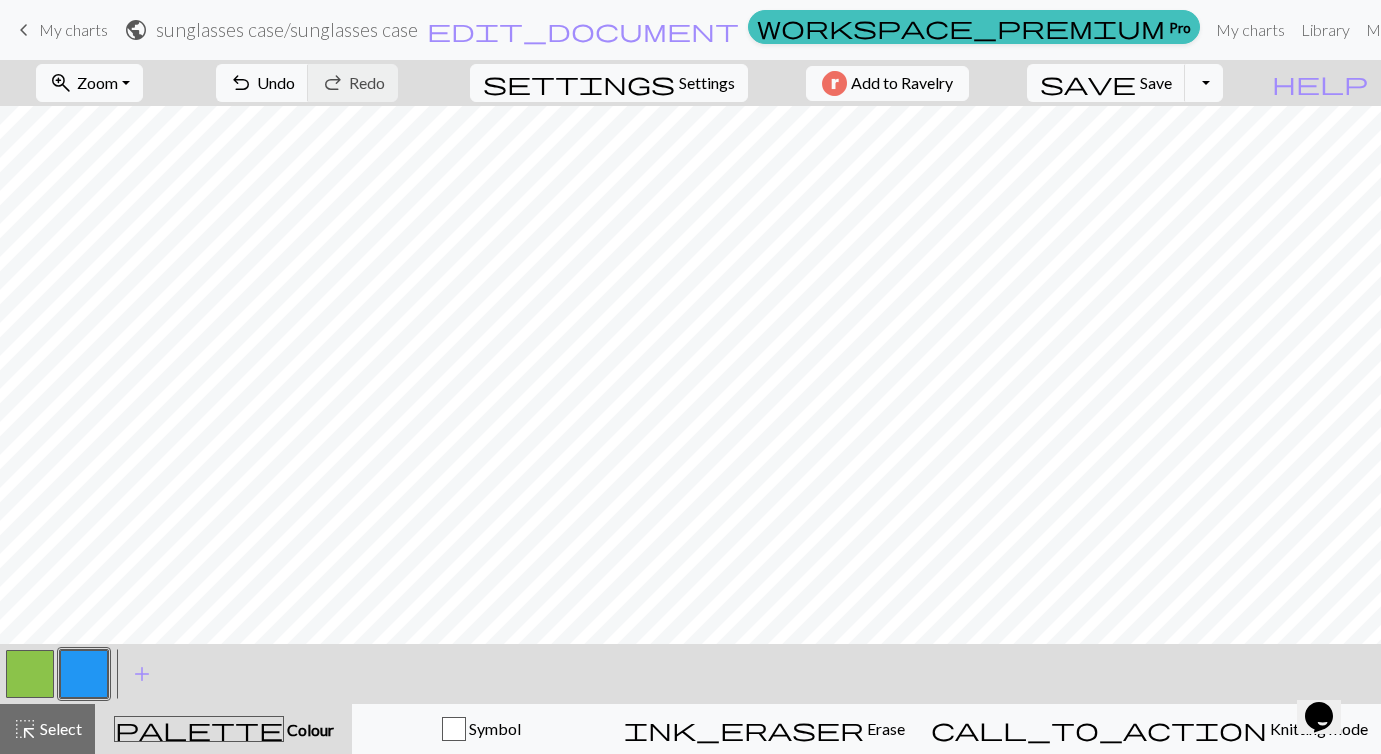 click at bounding box center [84, 674] 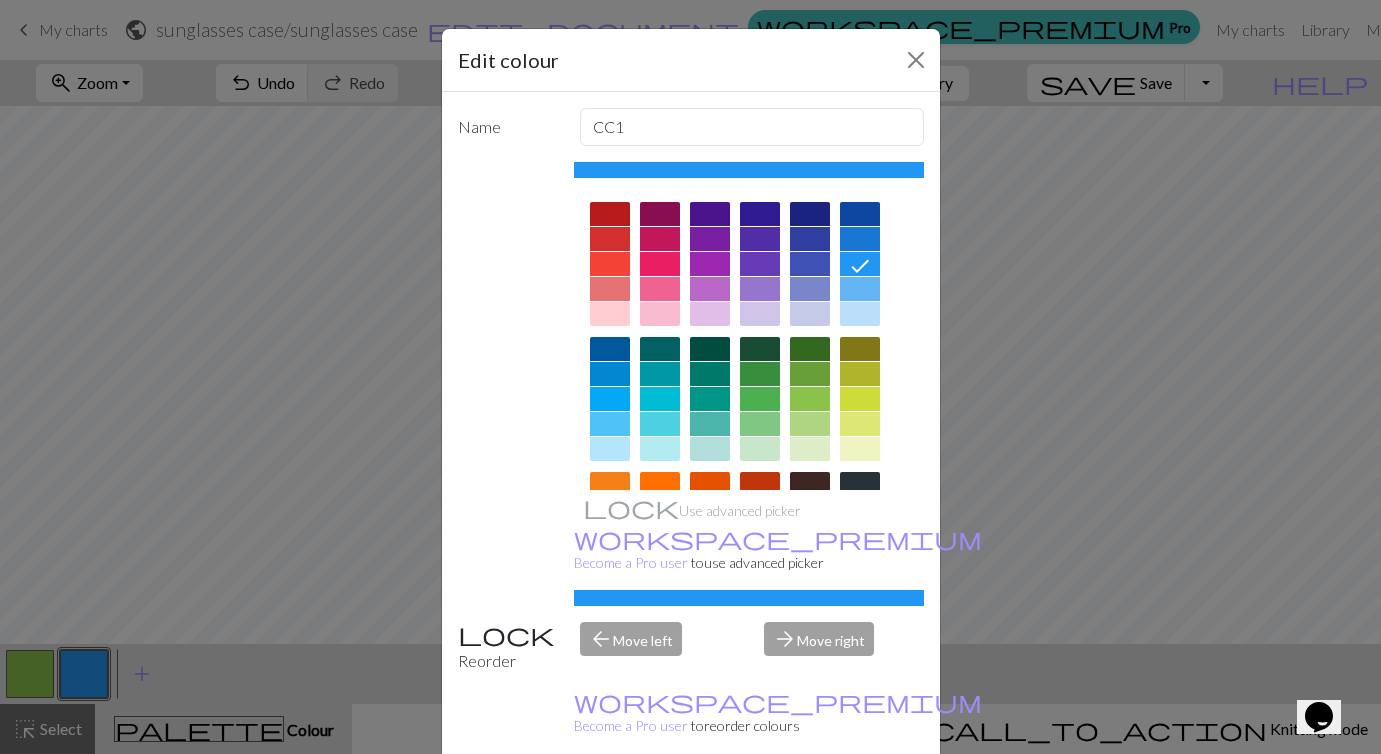 click at bounding box center (610, 314) 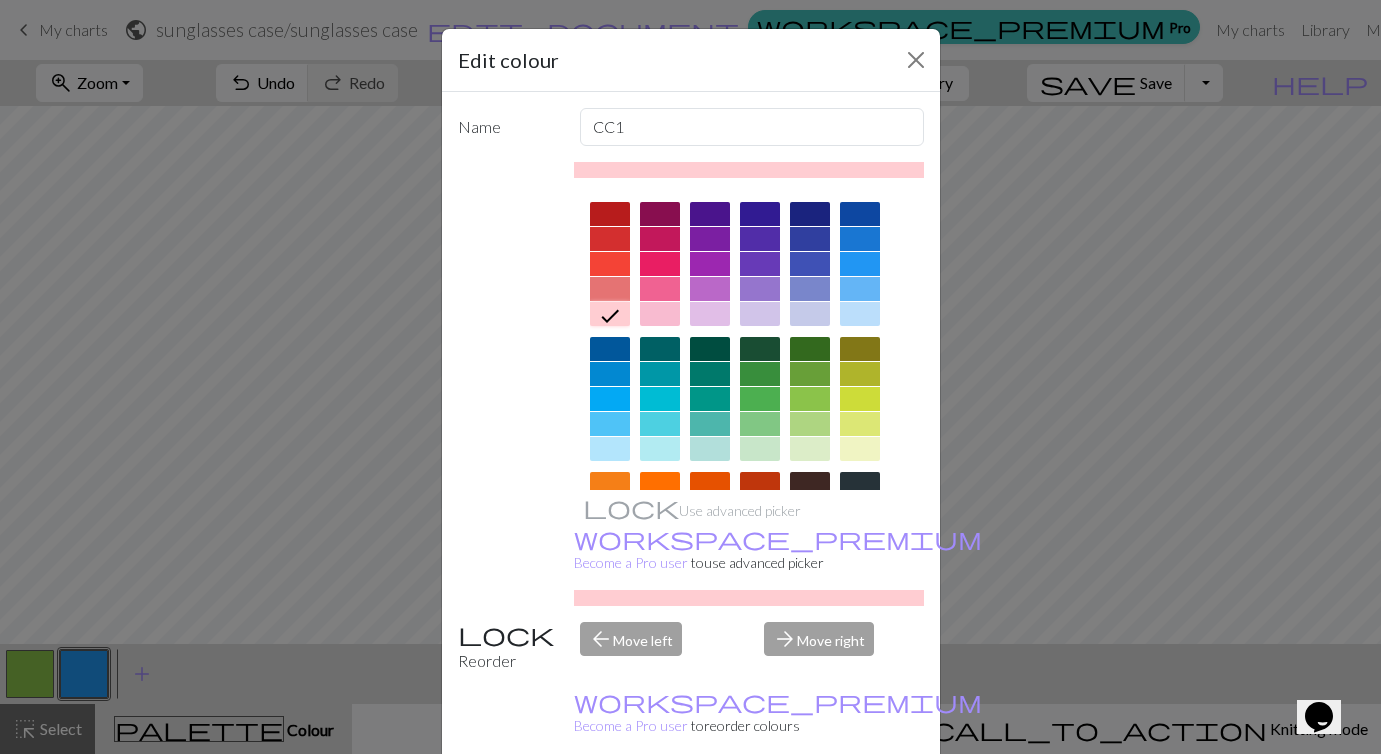 click on "Done" at bounding box center (811, 805) 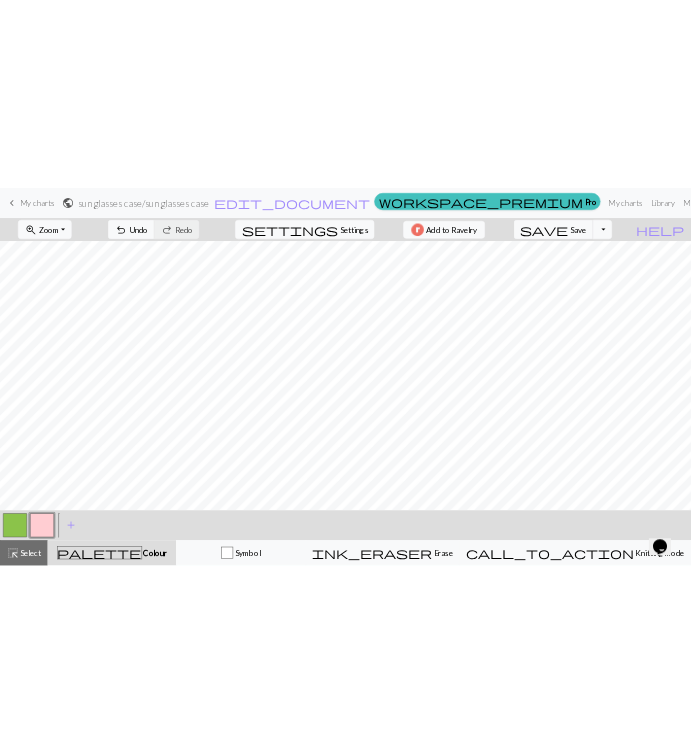 scroll, scrollTop: 0, scrollLeft: 0, axis: both 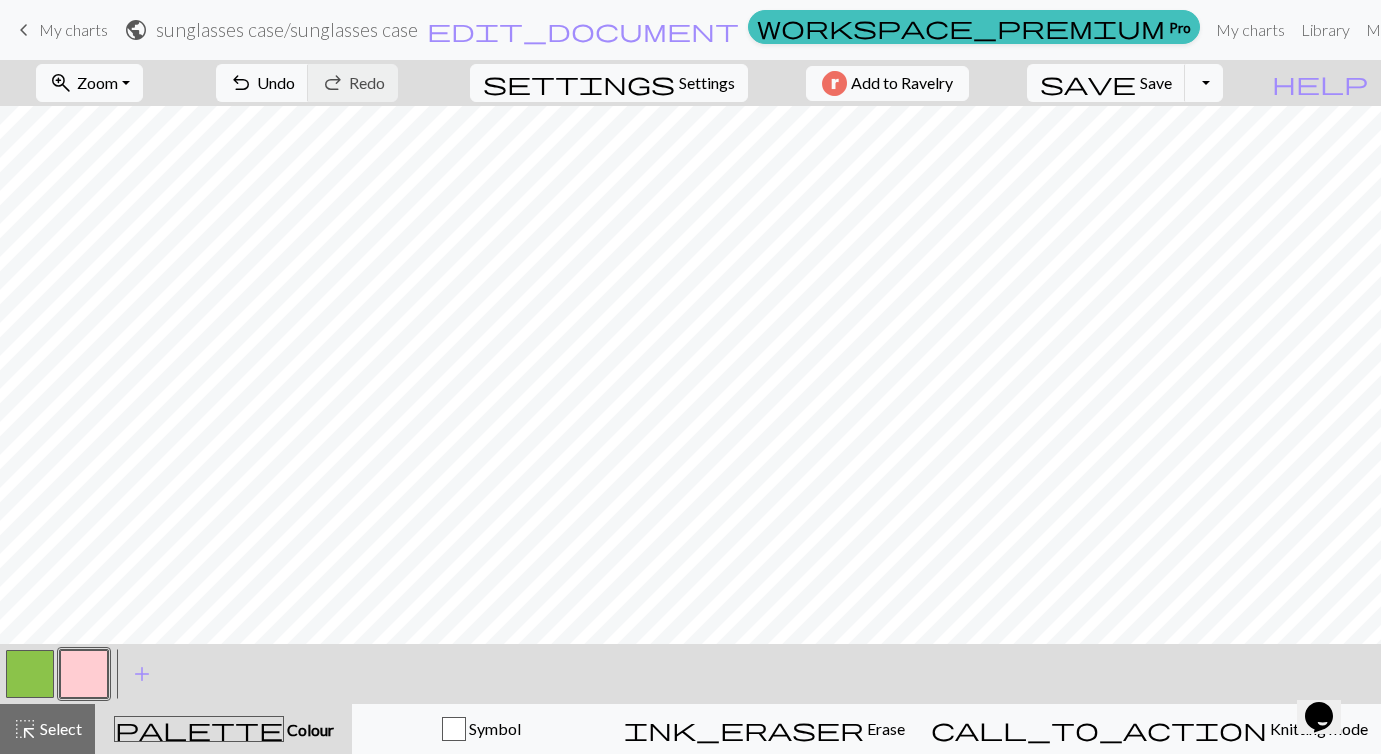 click on "keyboard_arrow_left   My charts public sunglasses case  /  sunglasses case edit_document Edit settings workspace_premium  Pro My charts Library Manual Hi  bshrvmakes   Account settings Logout" at bounding box center [690, 30] 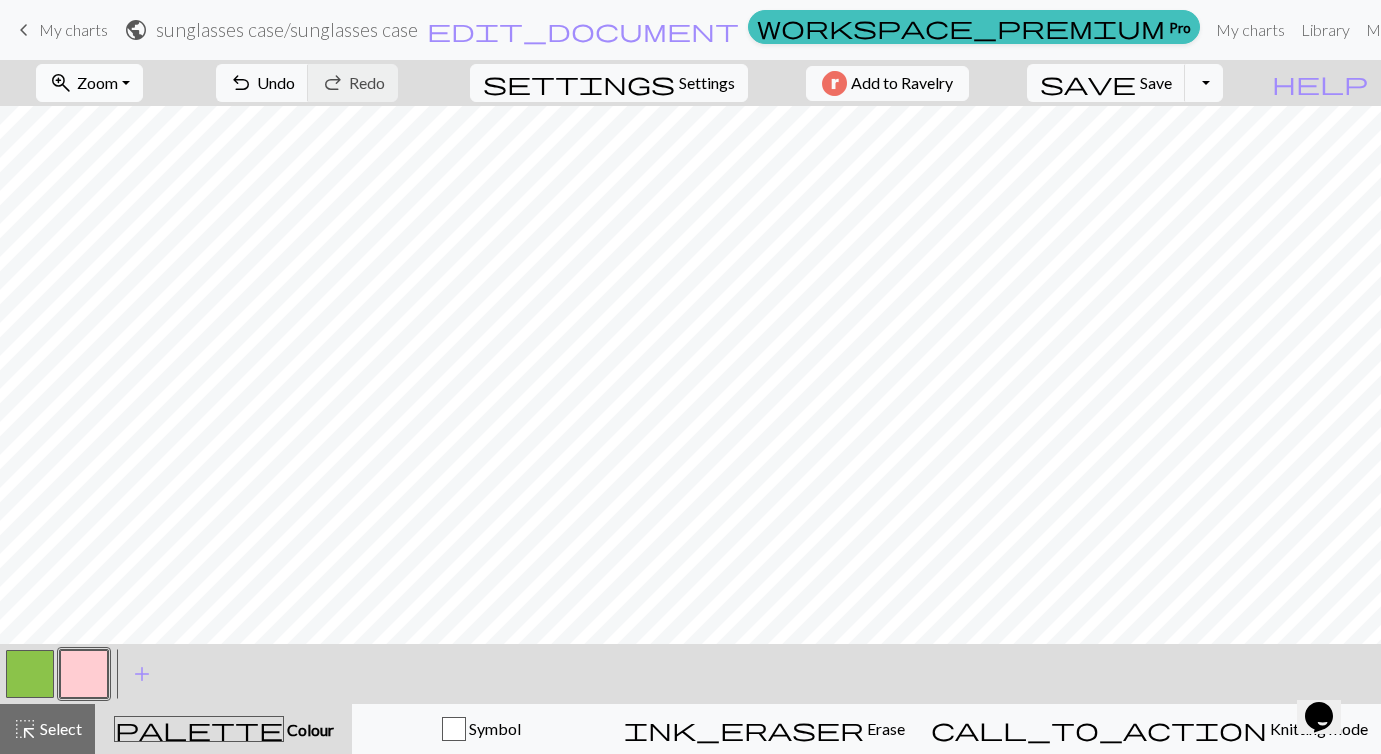 click on "Zoom" at bounding box center (97, 82) 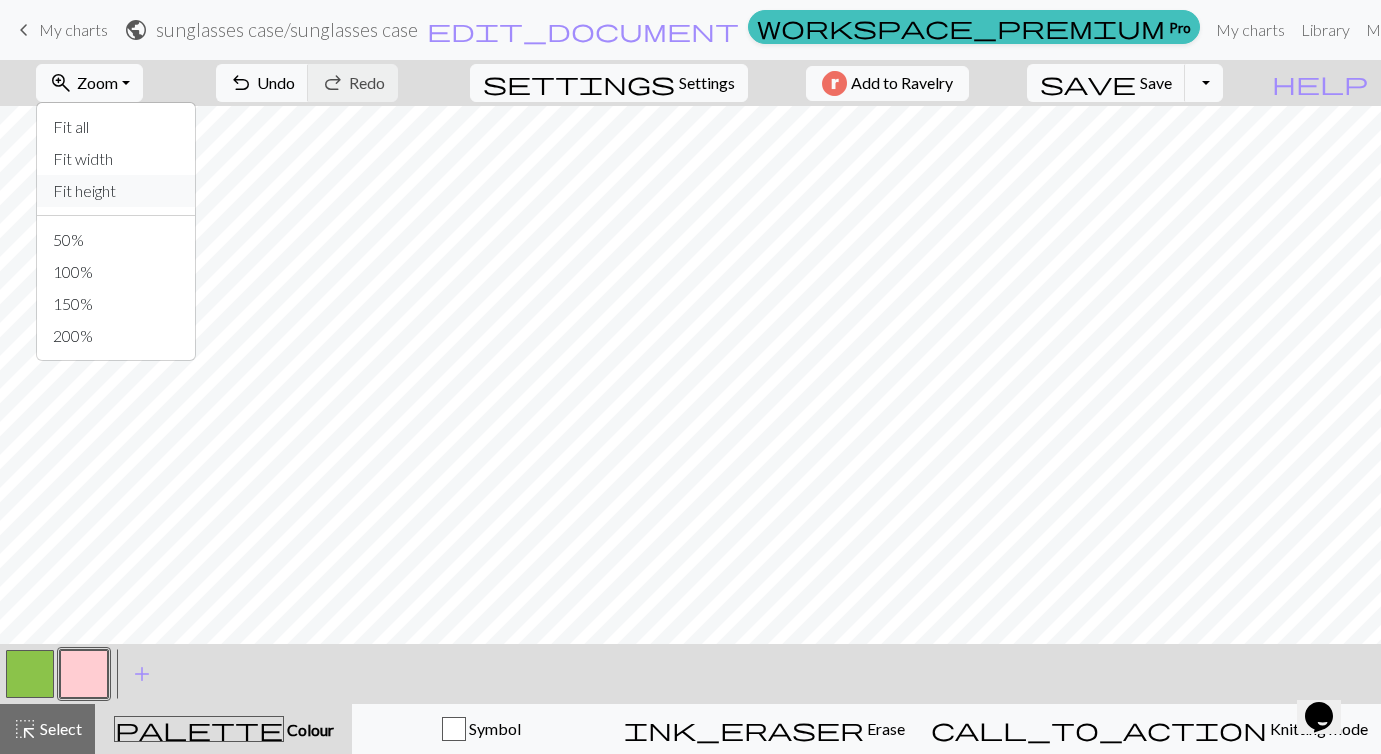 click on "Fit height" at bounding box center (116, 191) 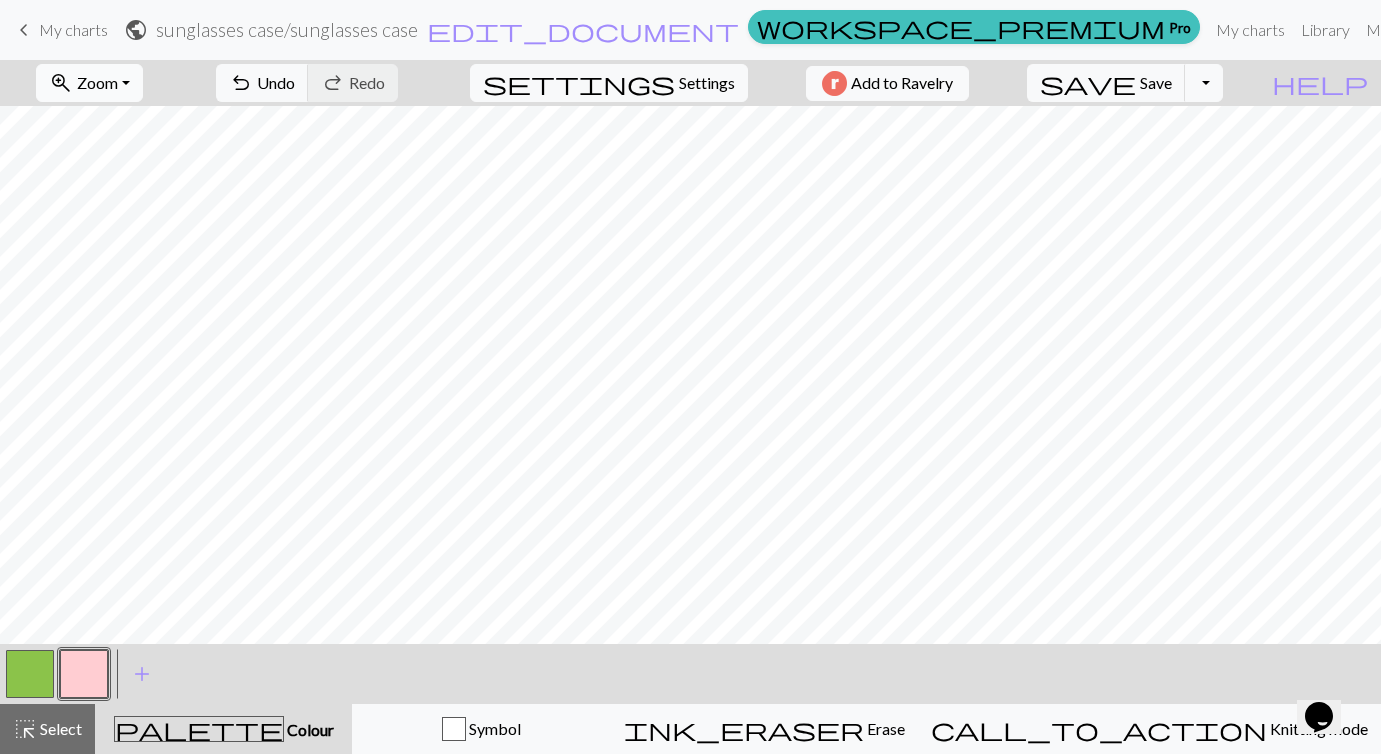 click on "zoom_in Zoom Zoom" at bounding box center (89, 83) 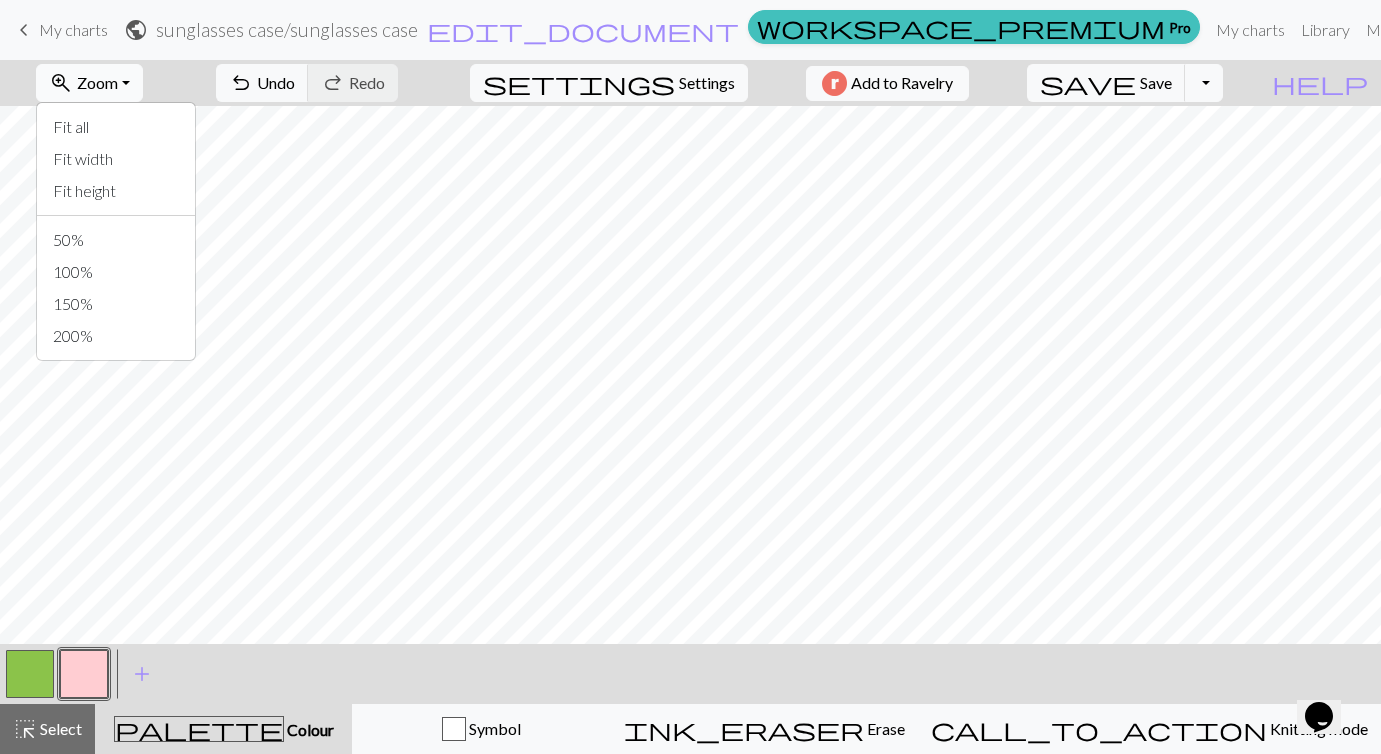 click on "zoom_in Zoom Zoom" at bounding box center (89, 83) 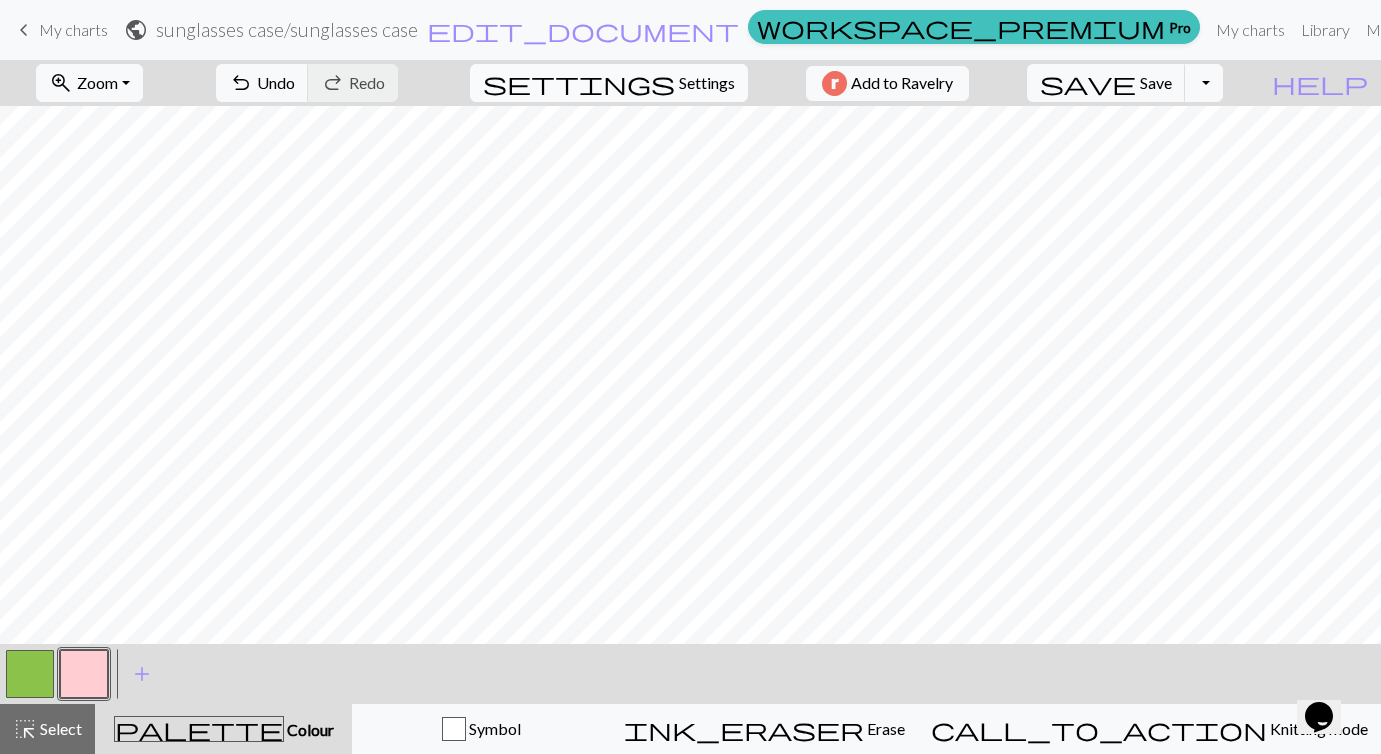 click on "Settings" at bounding box center (707, 83) 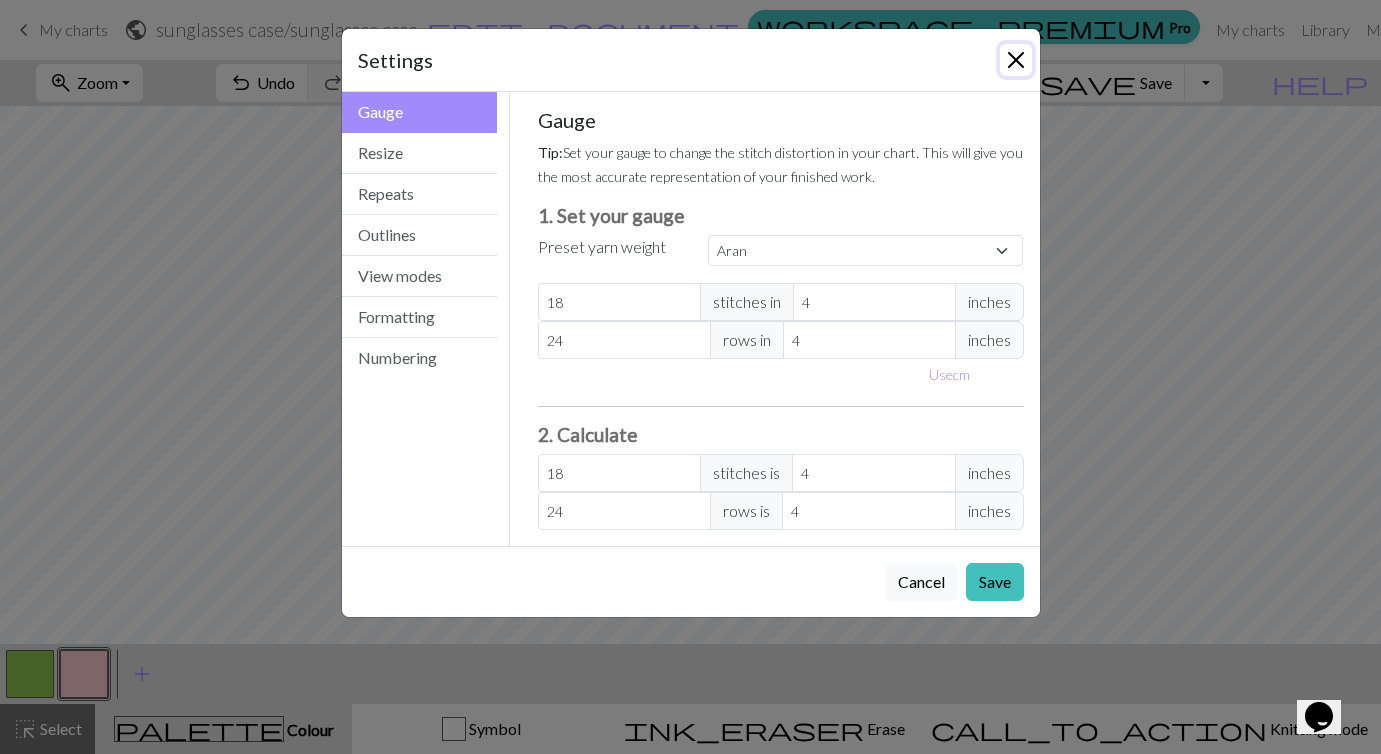 click at bounding box center [1016, 60] 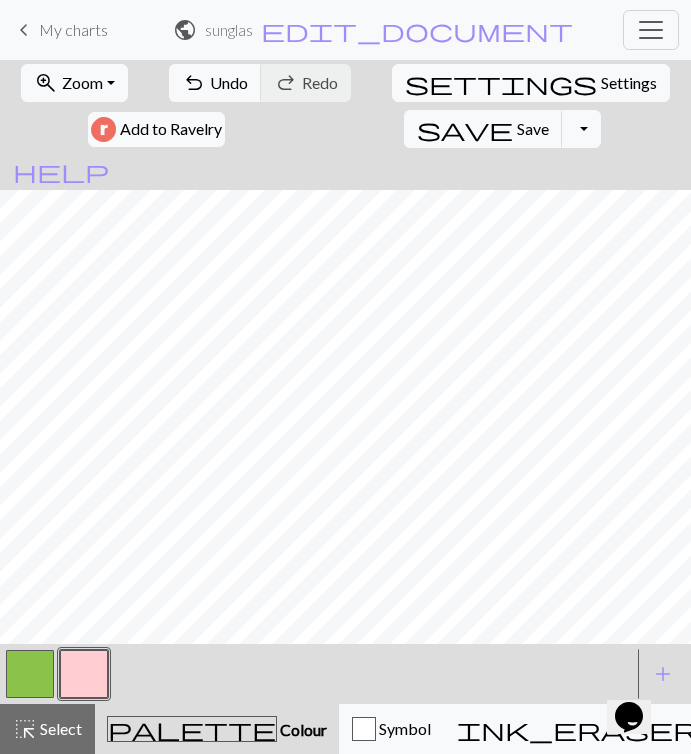 scroll, scrollTop: 24, scrollLeft: 0, axis: vertical 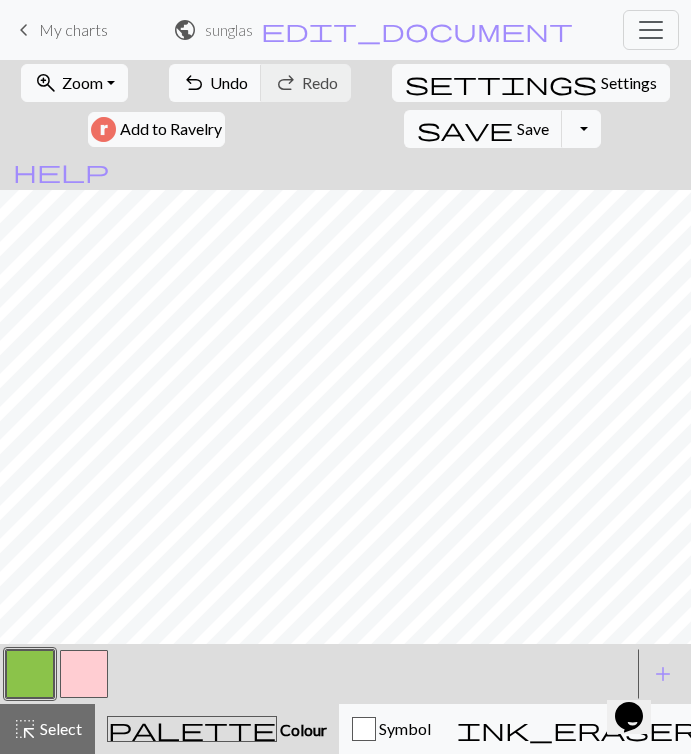 click at bounding box center [84, 674] 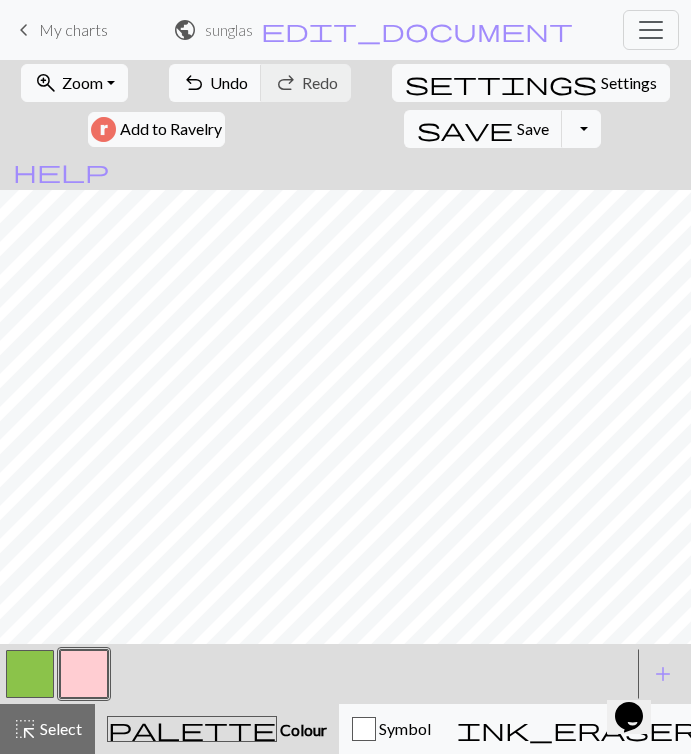 click at bounding box center [30, 674] 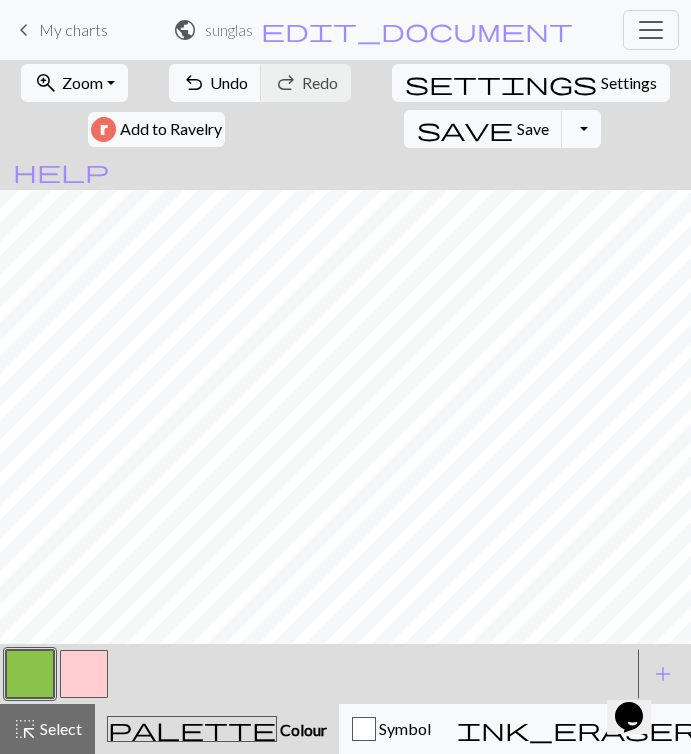 click at bounding box center (84, 674) 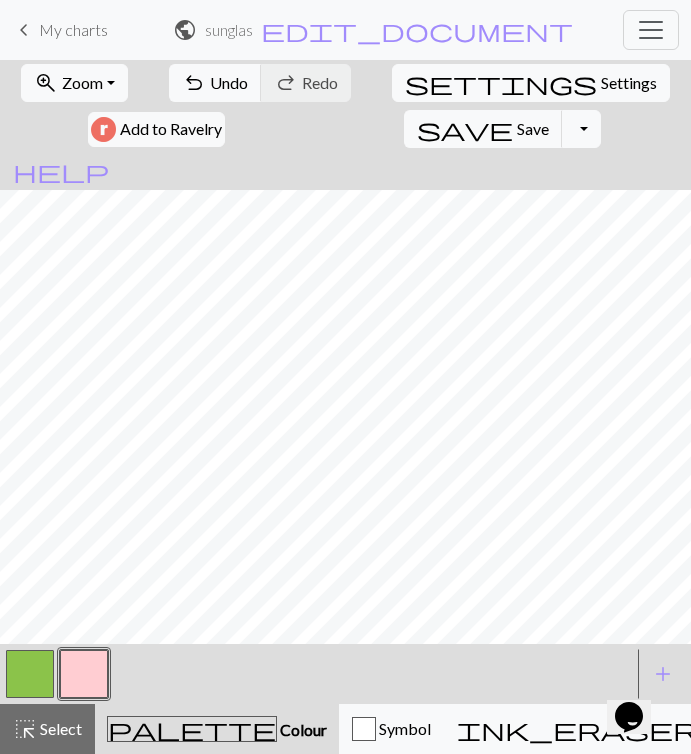 click at bounding box center [30, 674] 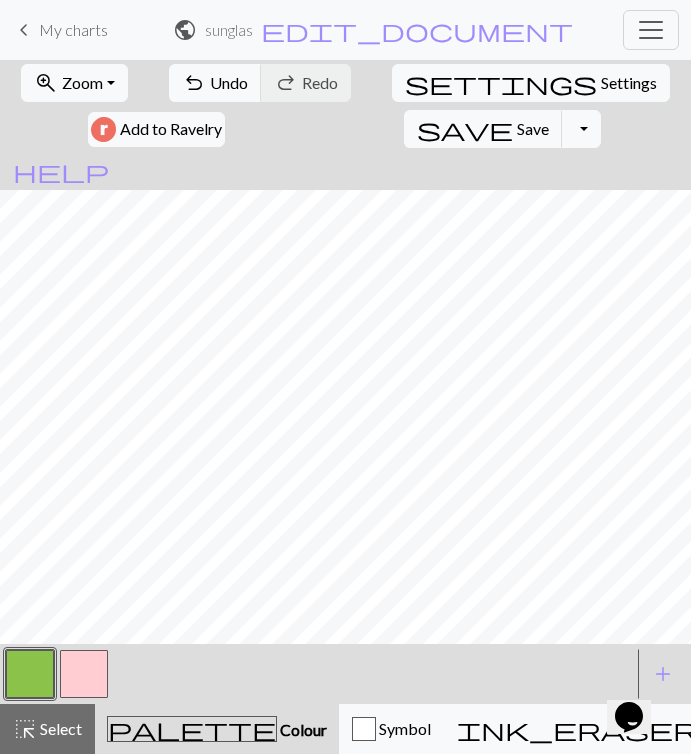 click at bounding box center (84, 674) 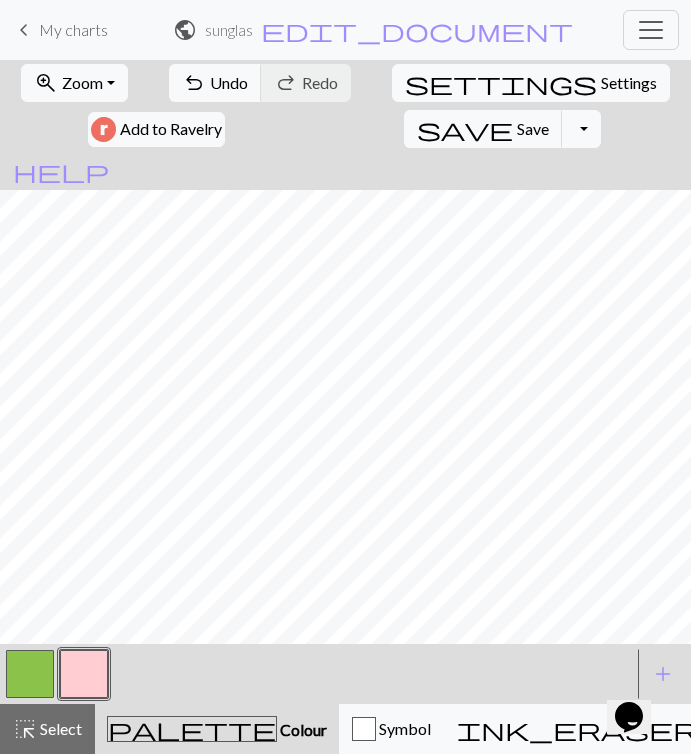 click at bounding box center [30, 674] 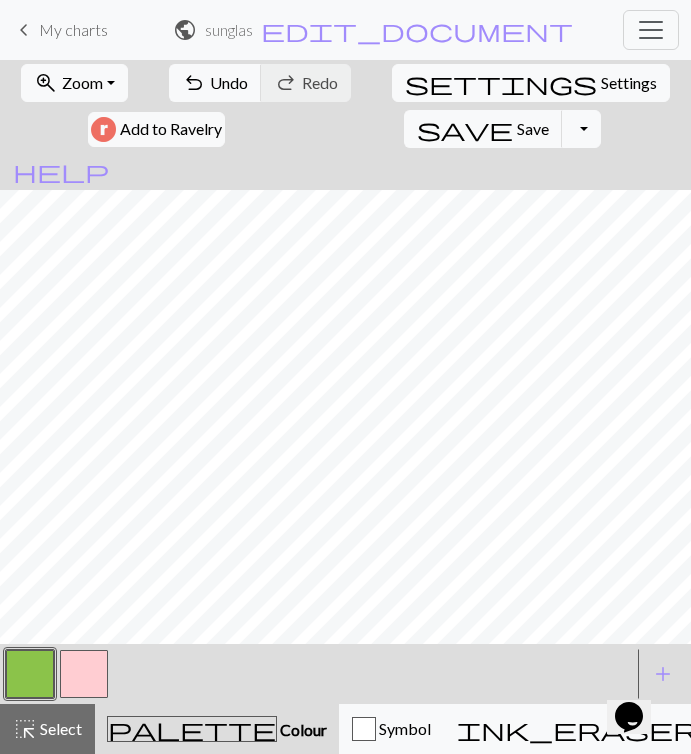 click at bounding box center [84, 674] 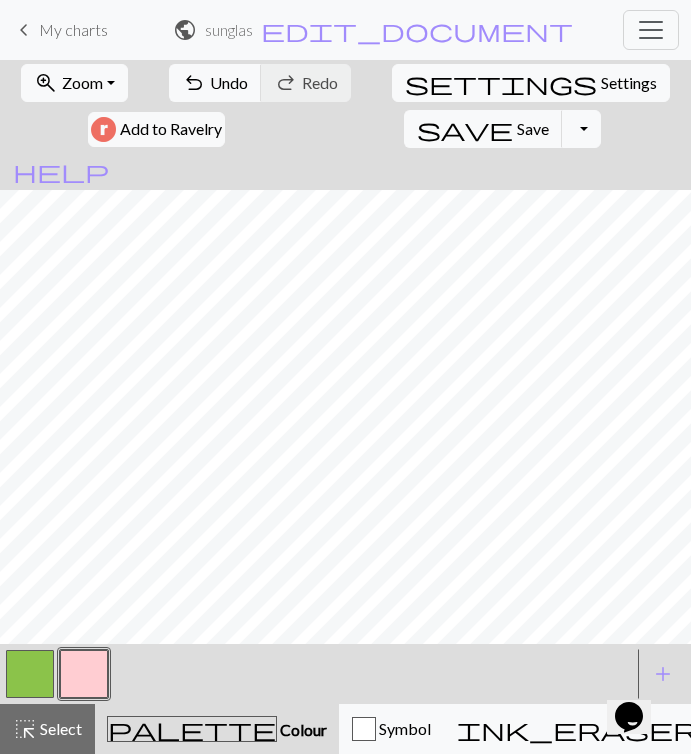 click on "< >" at bounding box center [317, 674] 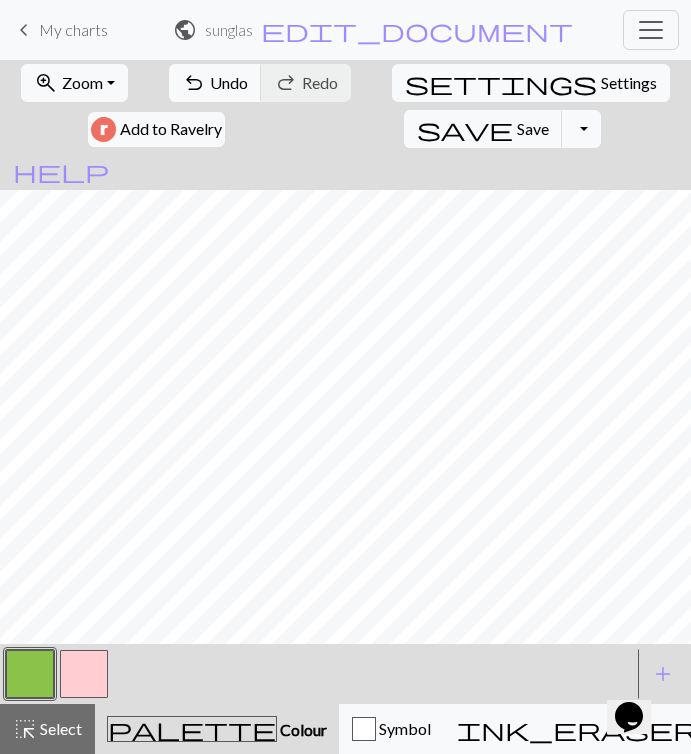 click at bounding box center [84, 674] 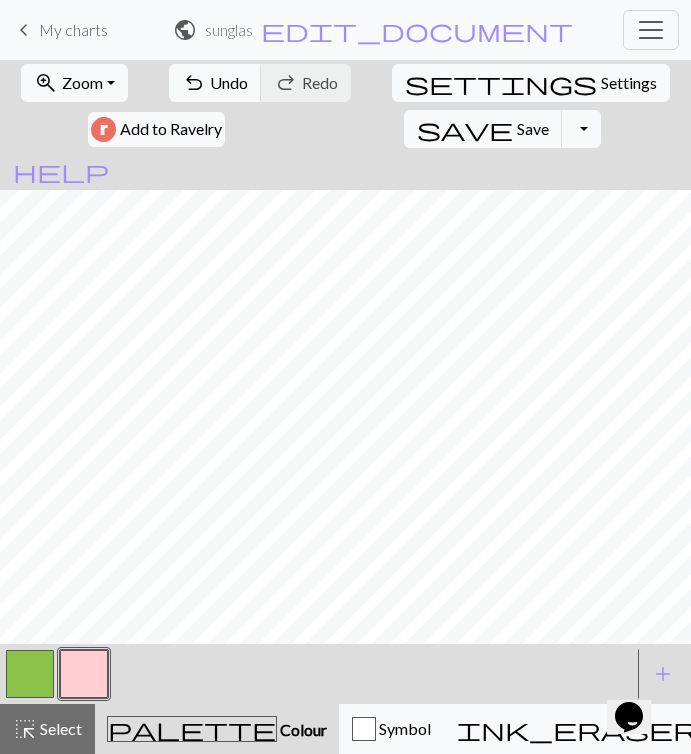 click at bounding box center (30, 674) 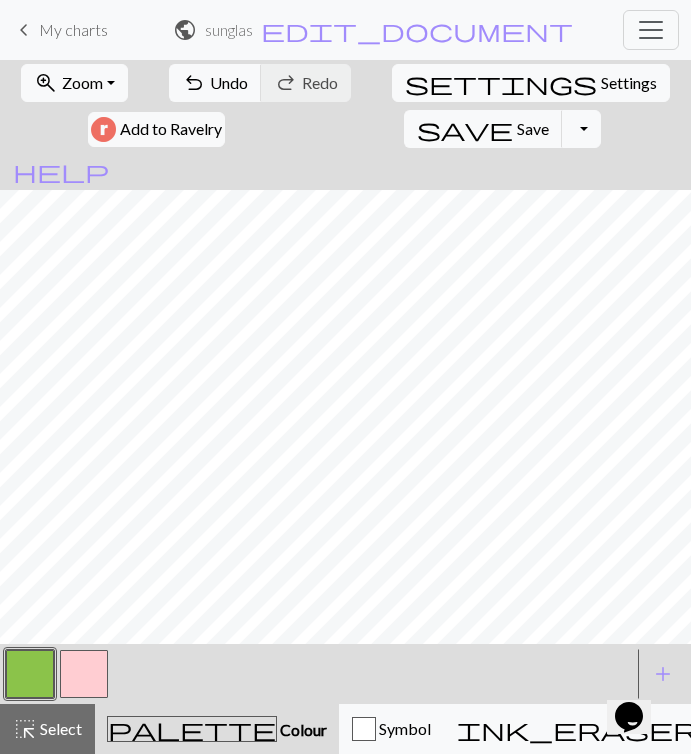 click at bounding box center [84, 674] 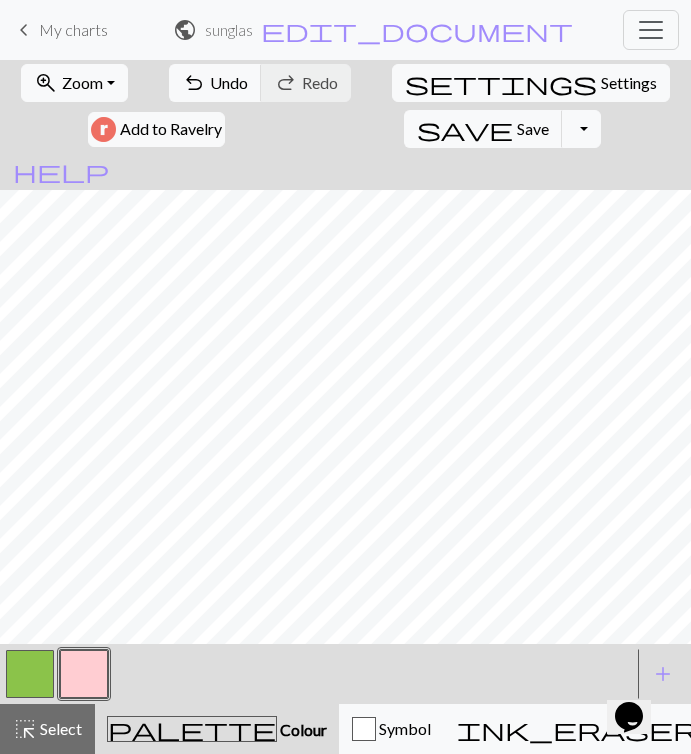 click at bounding box center (30, 674) 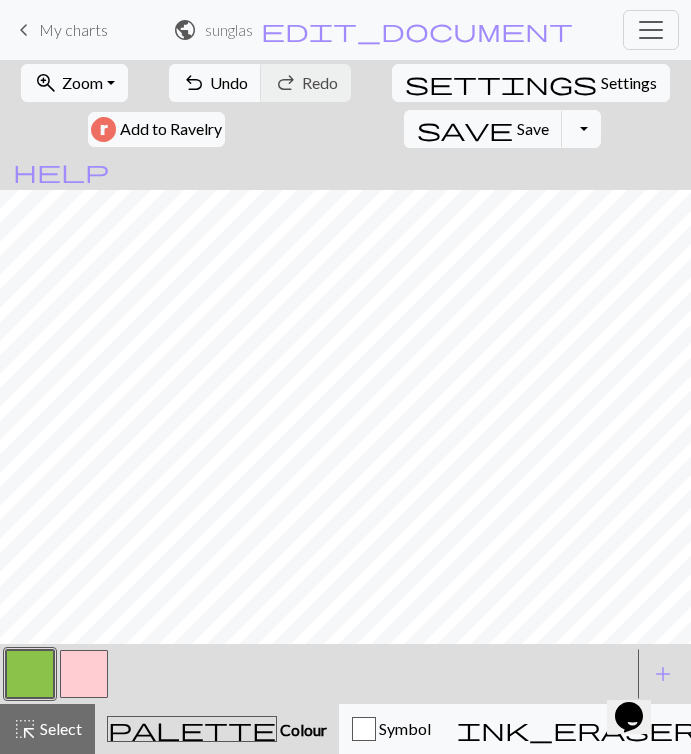 click at bounding box center (84, 674) 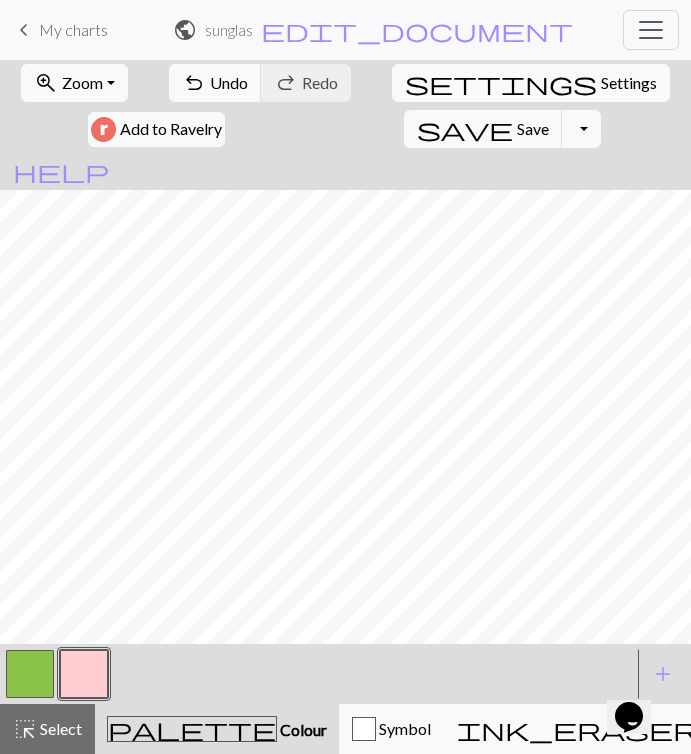 drag, startPoint x: 19, startPoint y: 671, endPoint x: 43, endPoint y: 661, distance: 26 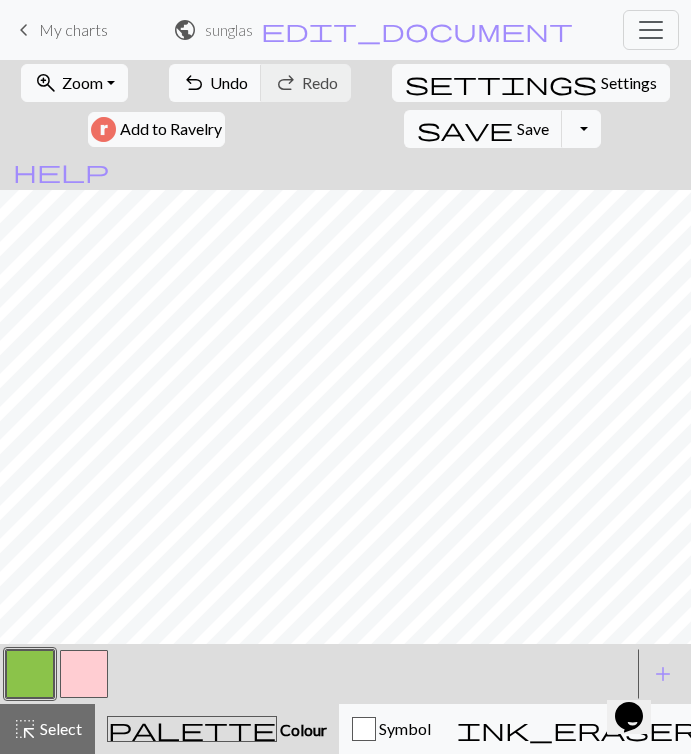 click at bounding box center [84, 674] 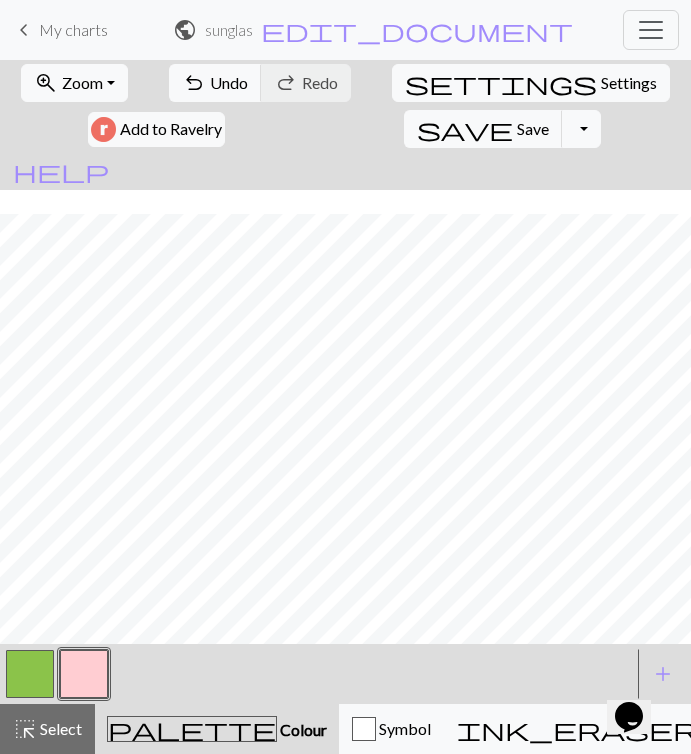 scroll, scrollTop: 24, scrollLeft: 0, axis: vertical 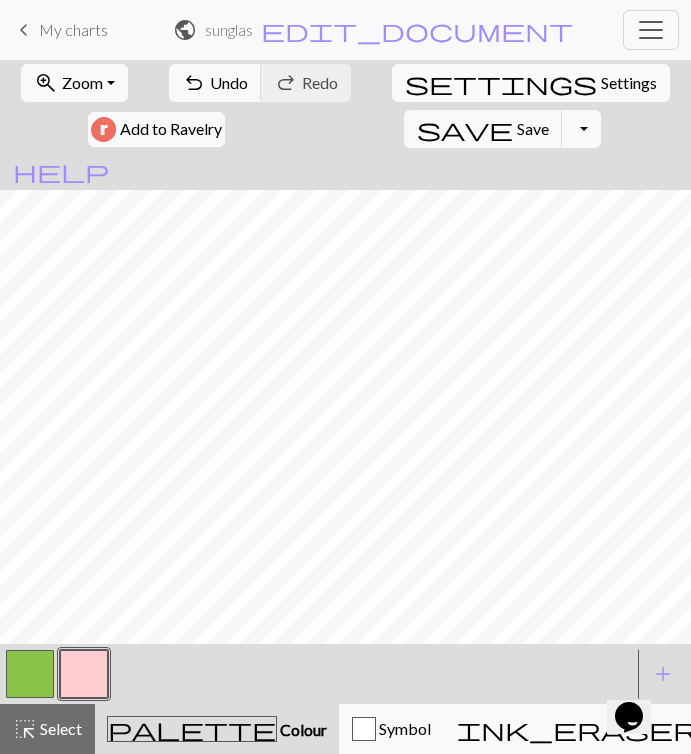 click at bounding box center [84, 674] 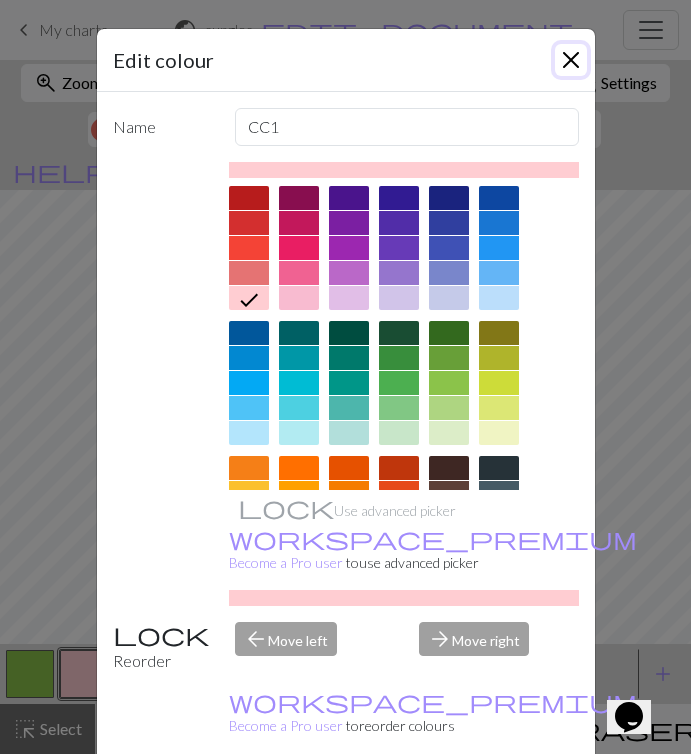 click at bounding box center (571, 60) 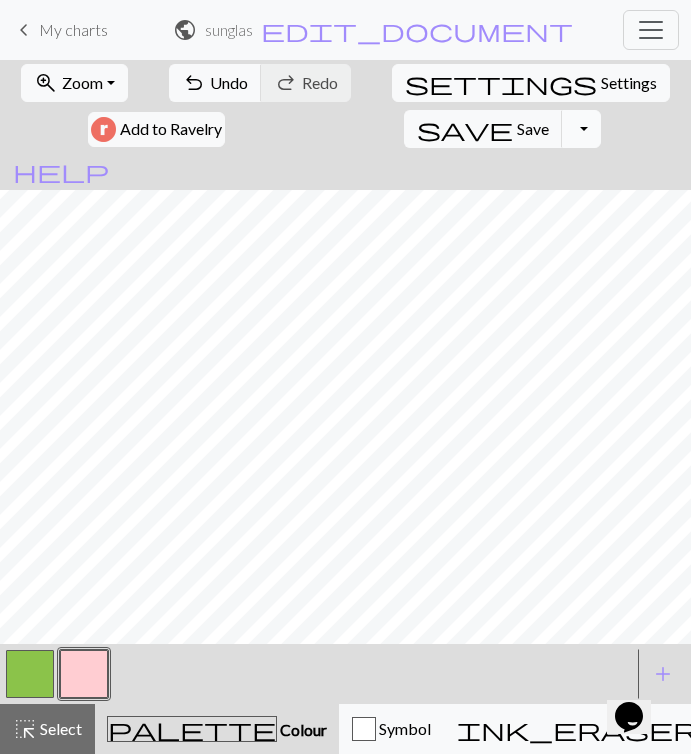 scroll, scrollTop: 0, scrollLeft: 0, axis: both 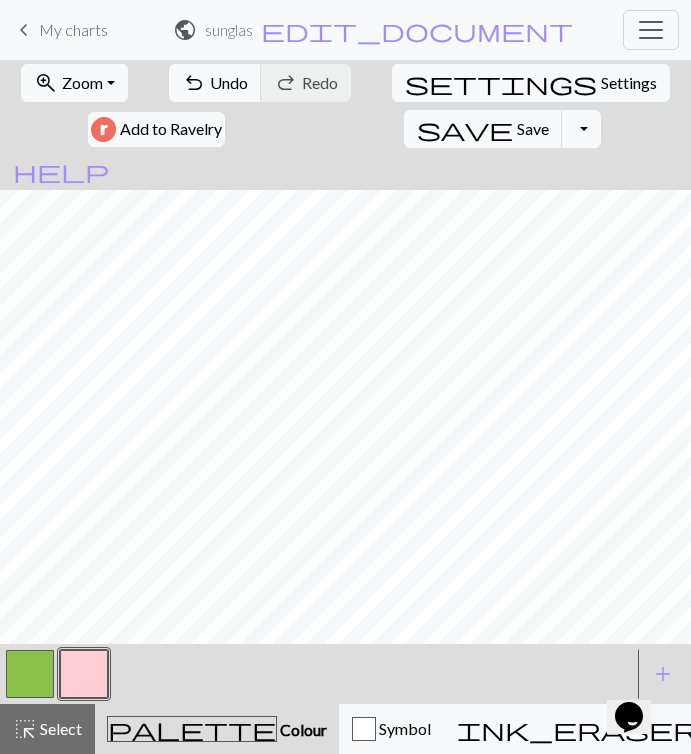click at bounding box center [84, 674] 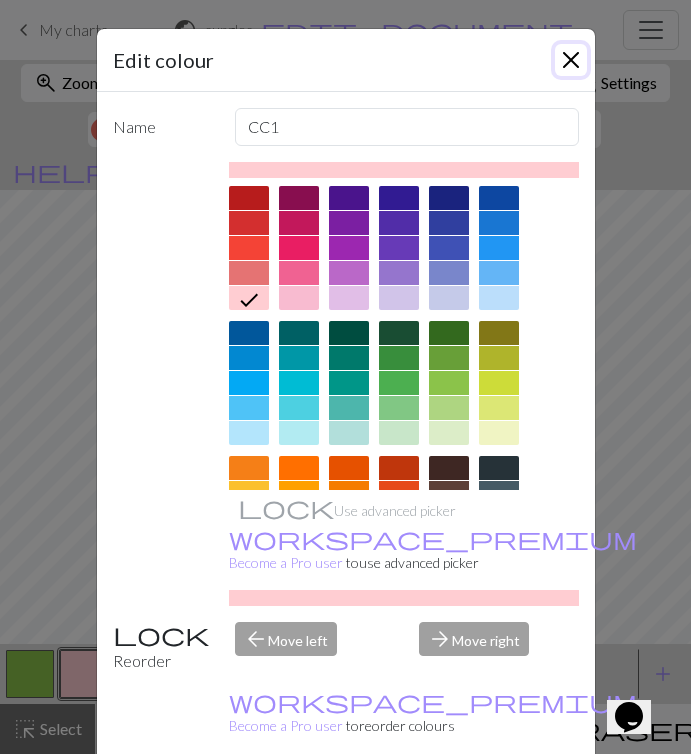 click at bounding box center [571, 60] 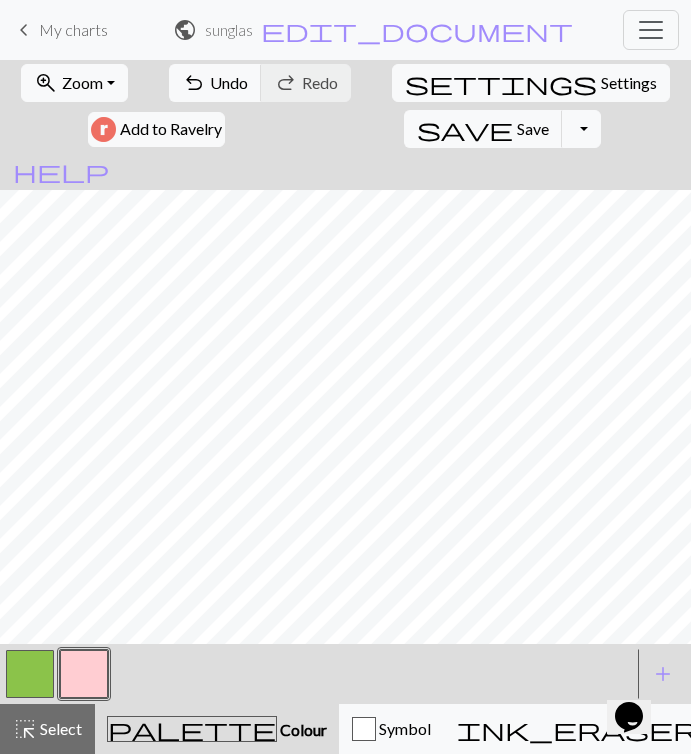 click at bounding box center (30, 674) 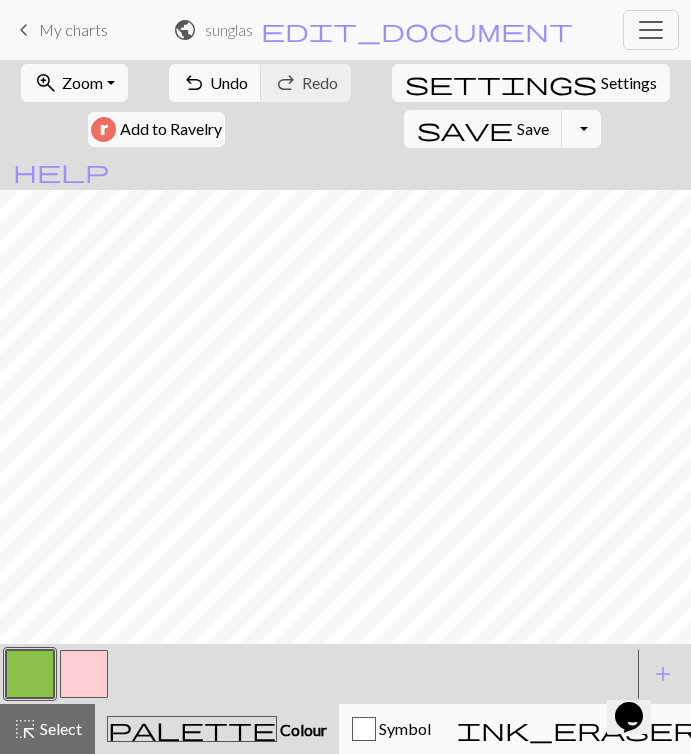 click at bounding box center (84, 674) 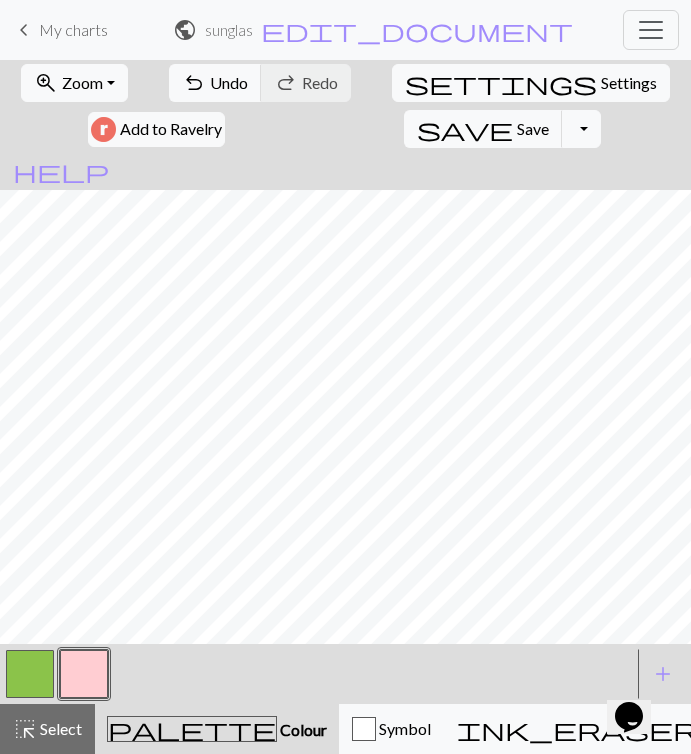 click at bounding box center [84, 674] 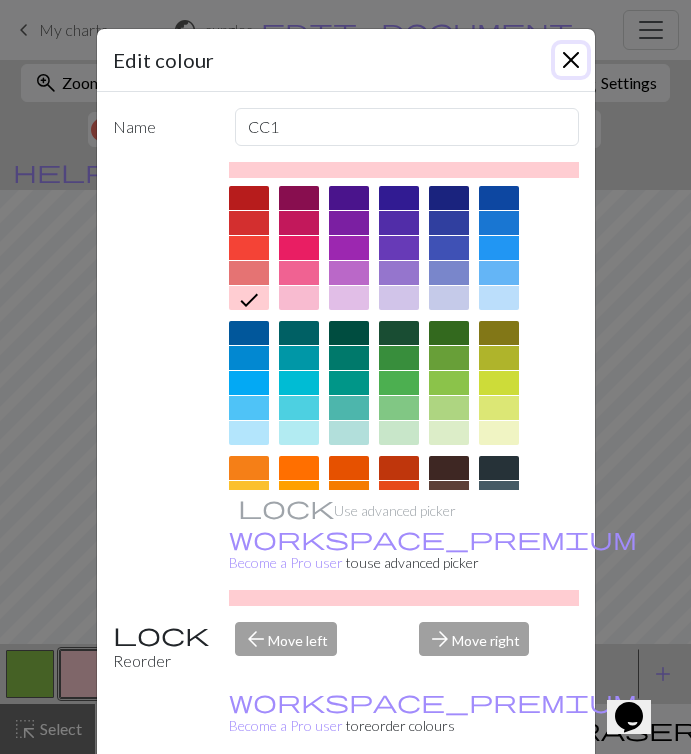 click at bounding box center (571, 60) 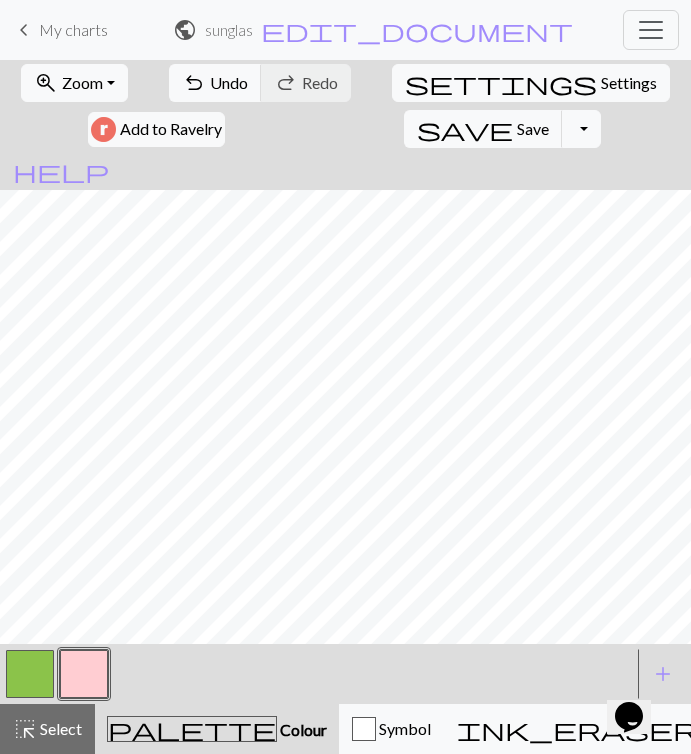 click at bounding box center [84, 674] 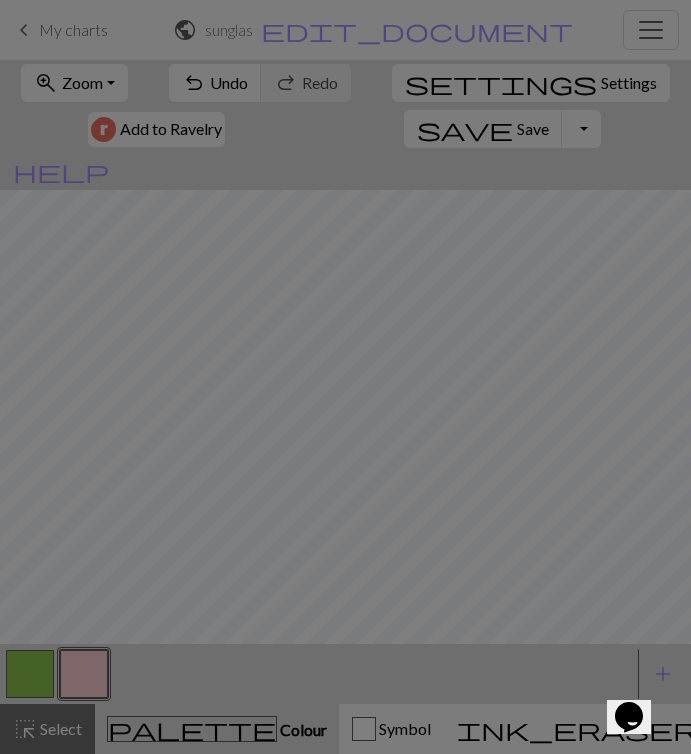 click on "Edit colour Name CC1 Use advanced picker workspace_premium Become a Pro user   to  use advanced picker Reorder arrow_back Move left arrow_forward Move right workspace_premium Become a Pro user   to  reorder colours Delete Done Cancel" at bounding box center (345, 377) 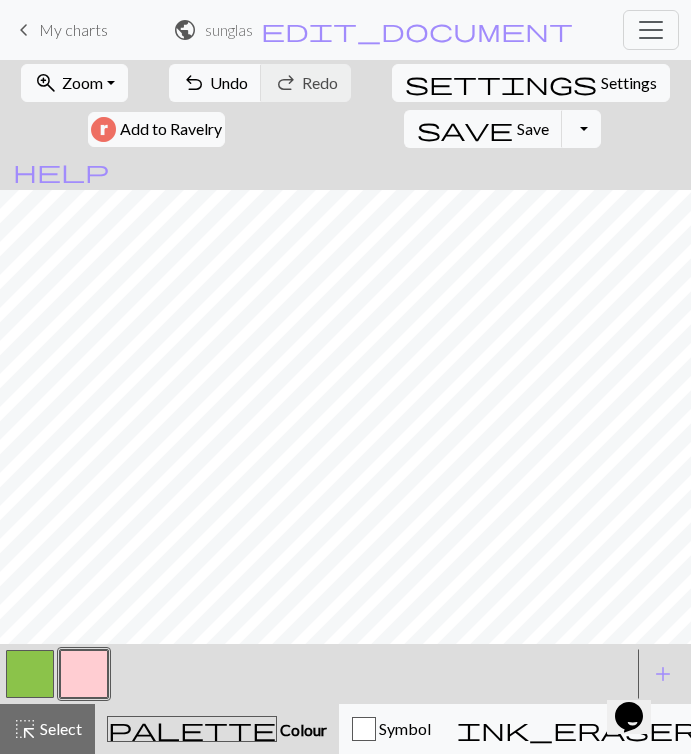 click at bounding box center [30, 674] 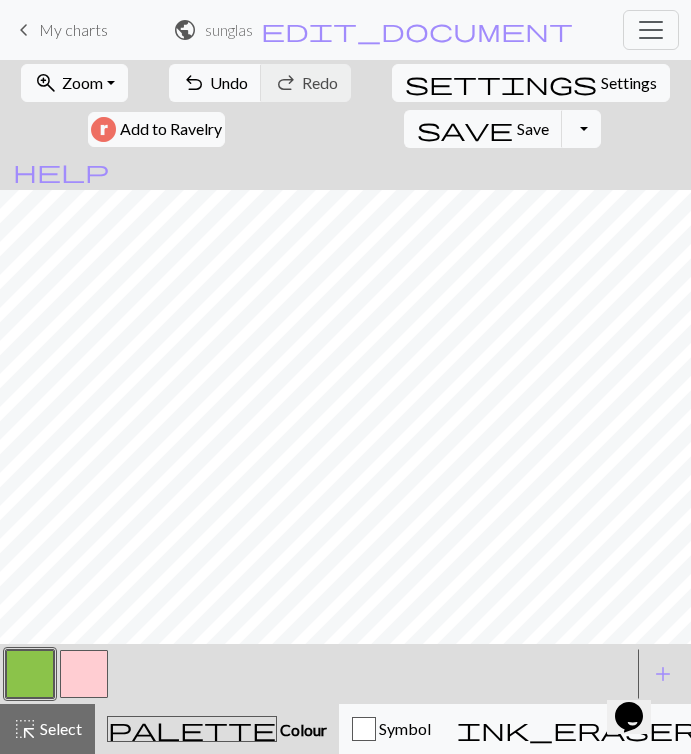 click at bounding box center (84, 674) 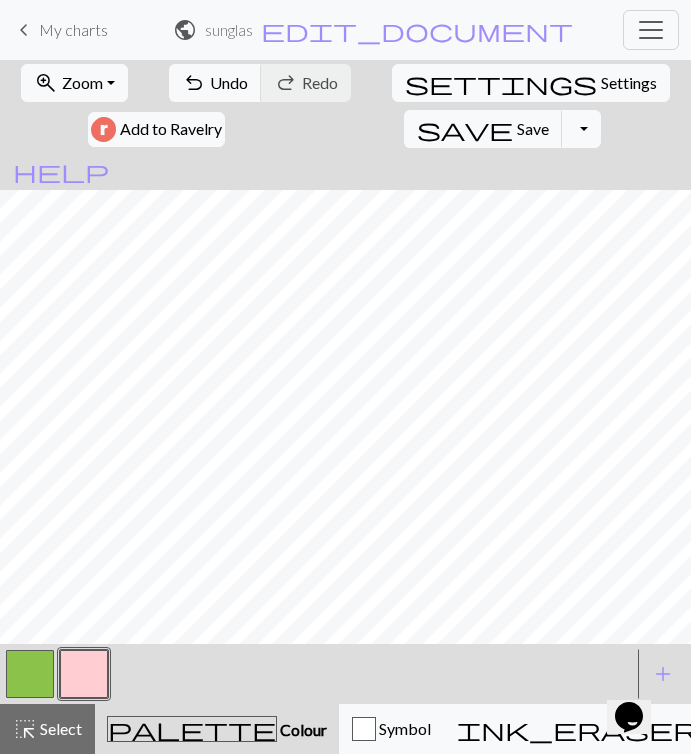 scroll, scrollTop: 0, scrollLeft: 0, axis: both 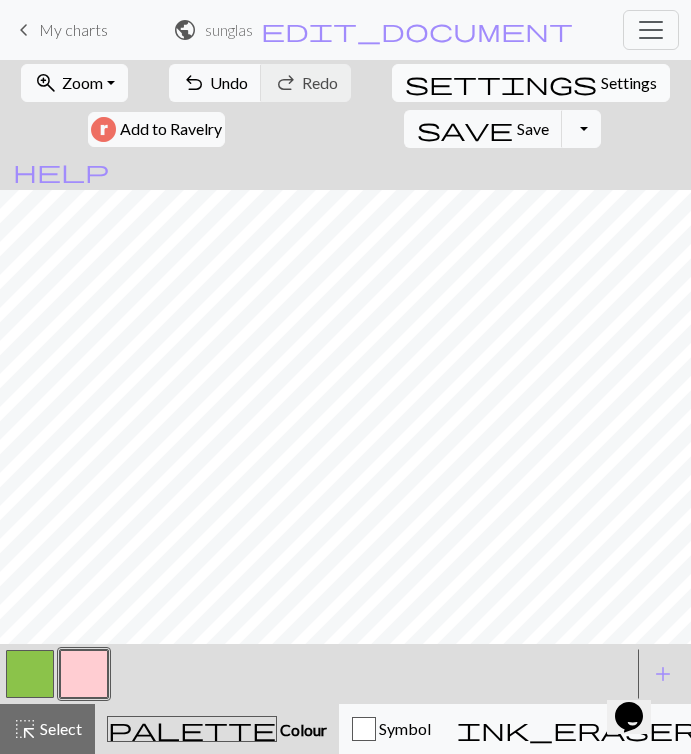 click on "settings" at bounding box center [501, 83] 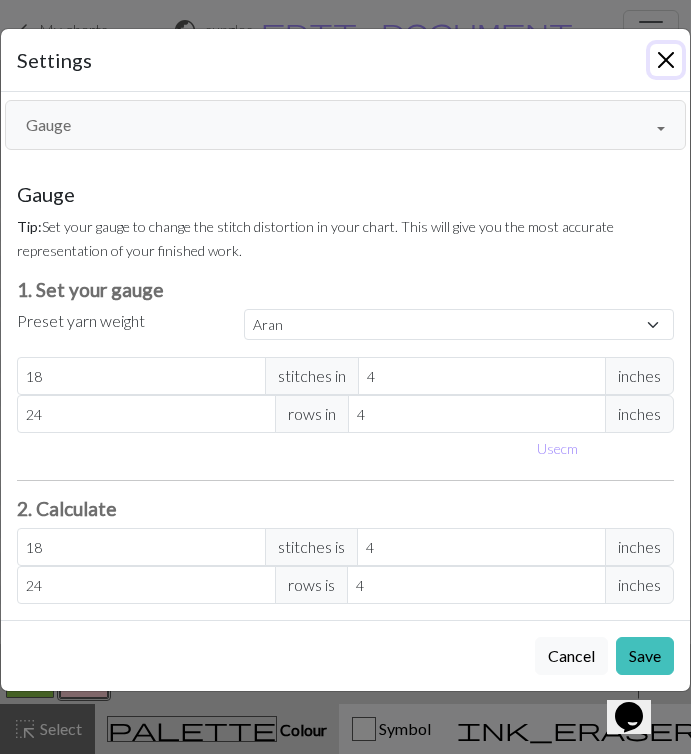 click at bounding box center (666, 60) 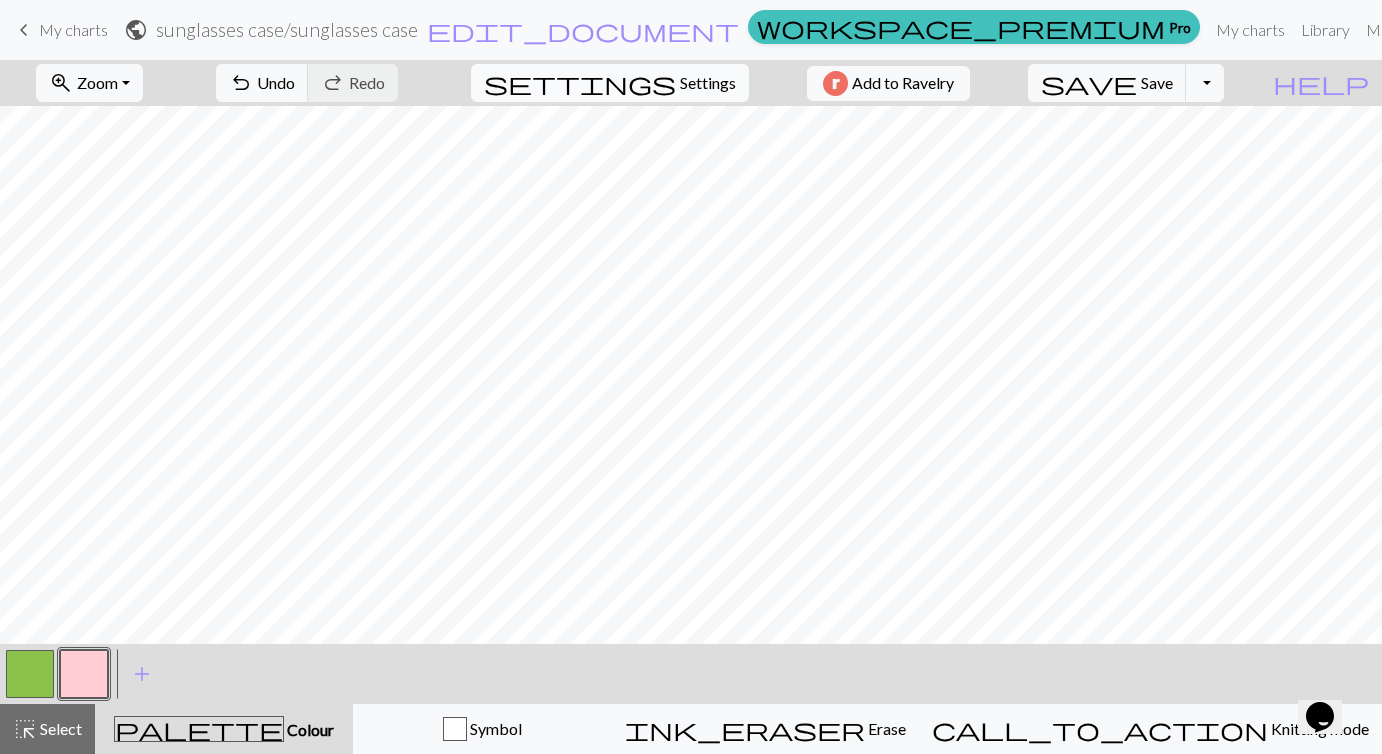 click on "settings" at bounding box center (580, 83) 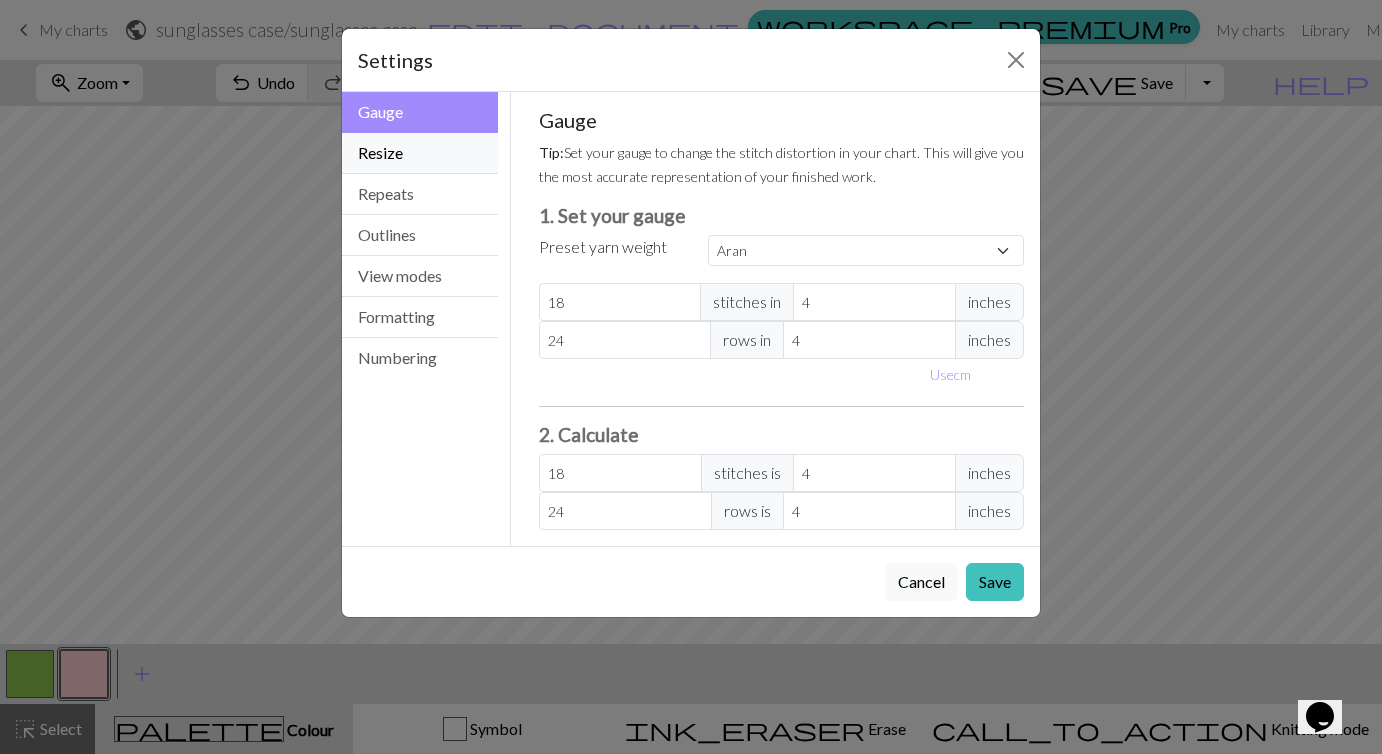 click on "Resize" at bounding box center (420, 153) 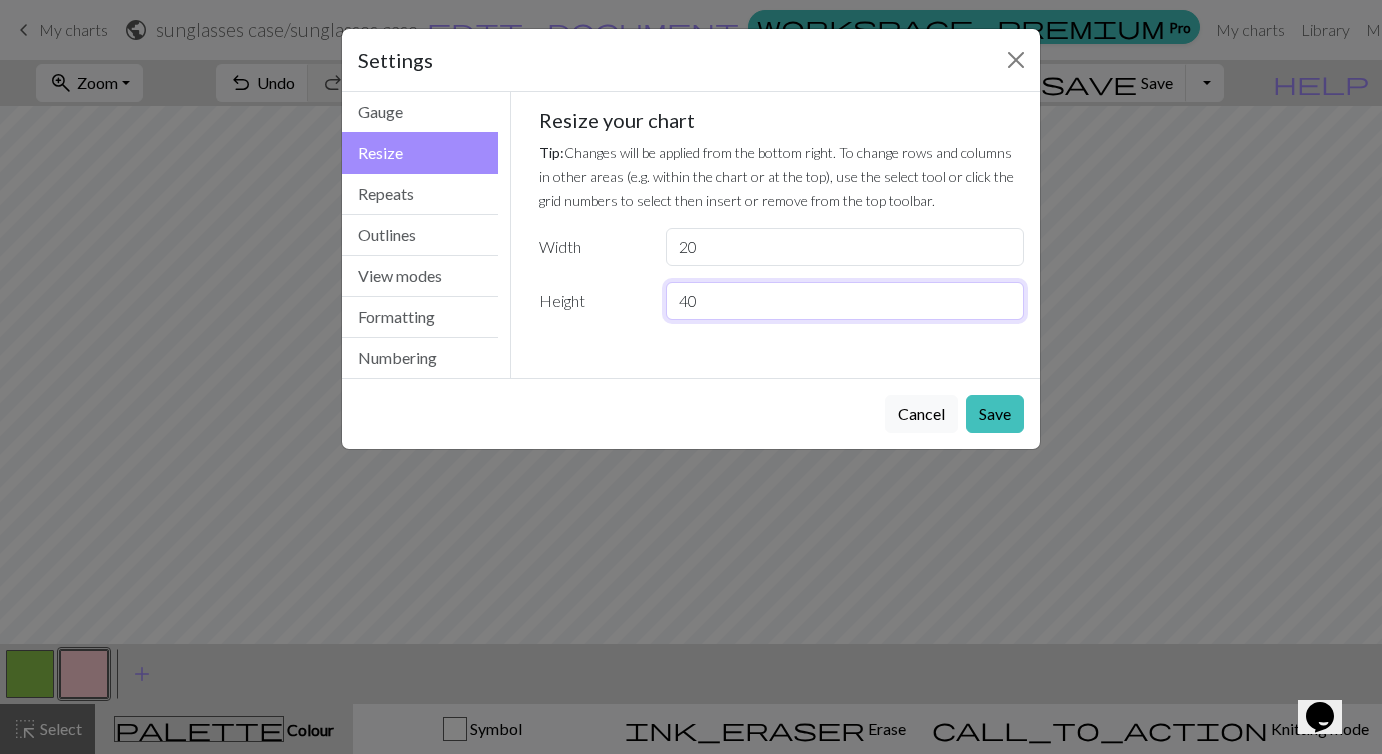 click on "40" at bounding box center (845, 301) 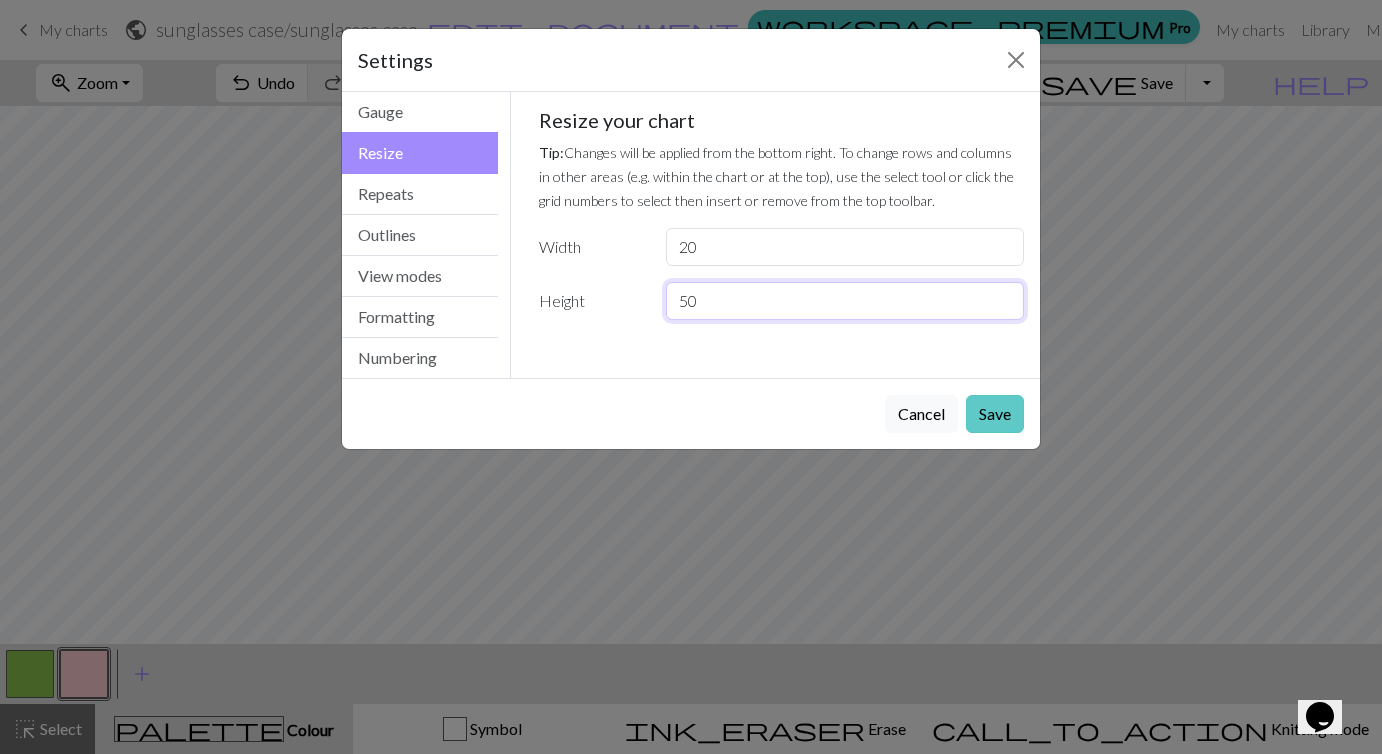 type on "50" 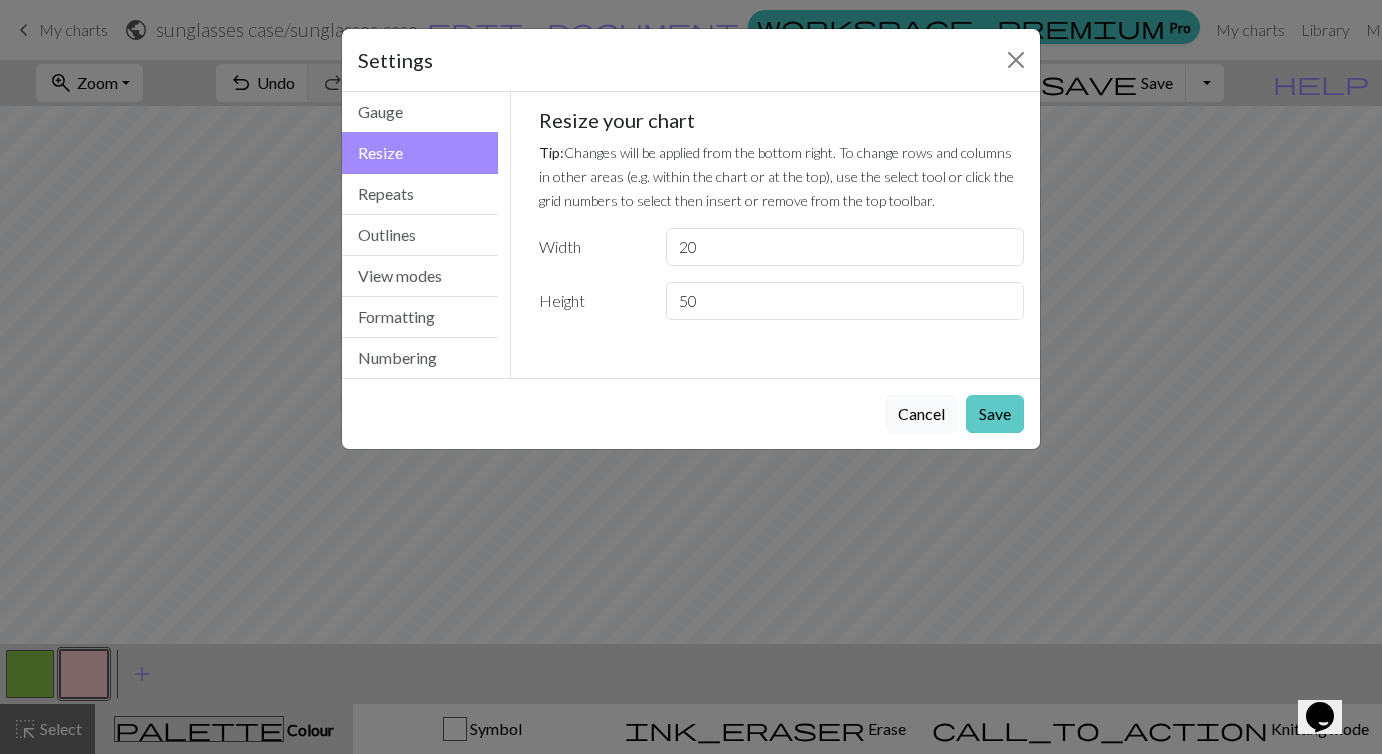 click on "Save" at bounding box center [995, 414] 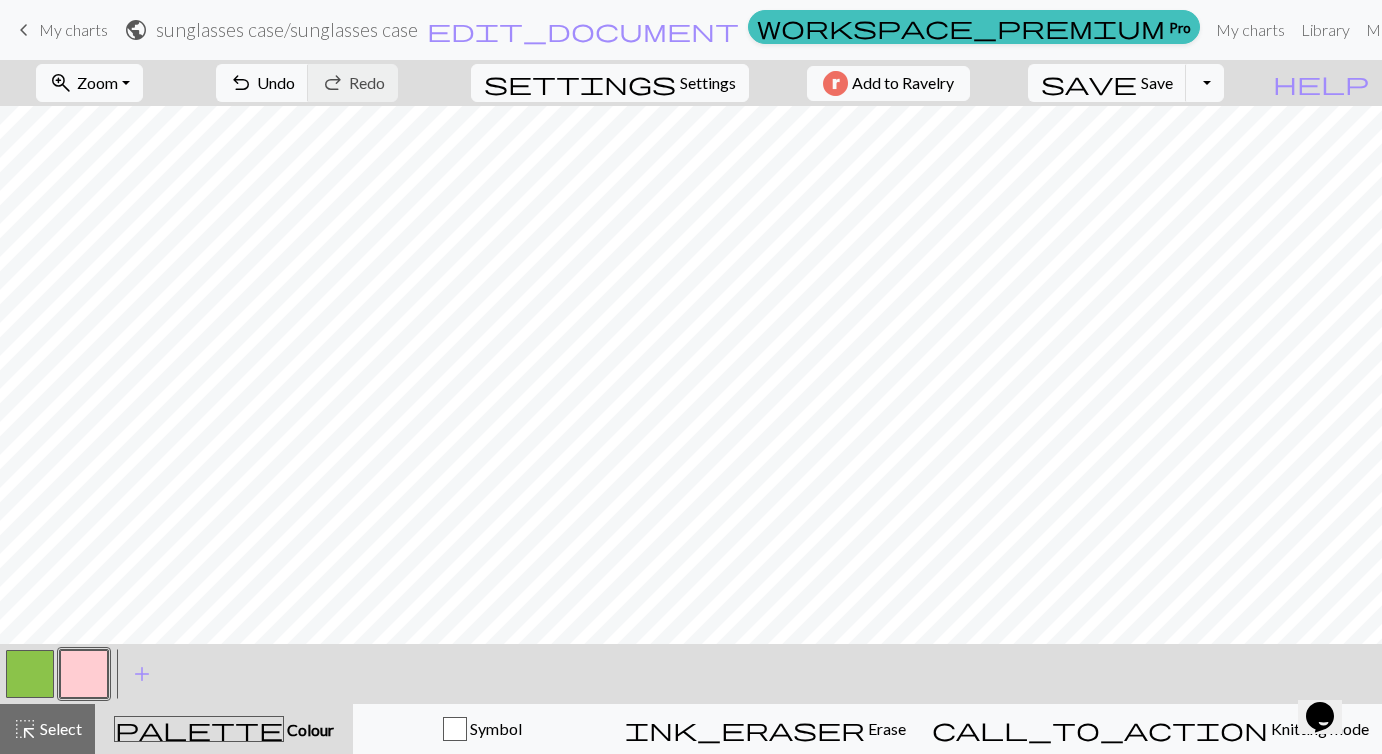 scroll, scrollTop: 99, scrollLeft: 0, axis: vertical 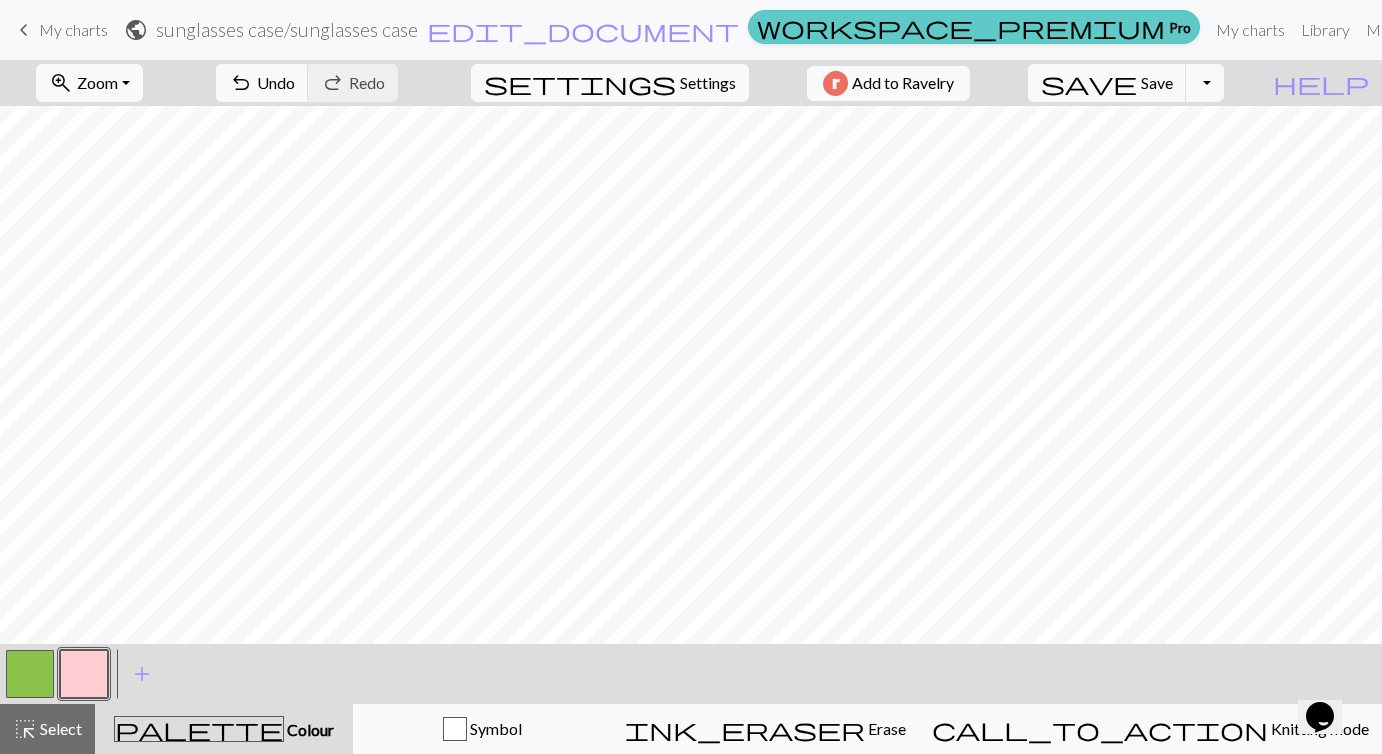 click on "workspace_premium  Pro" at bounding box center [974, 27] 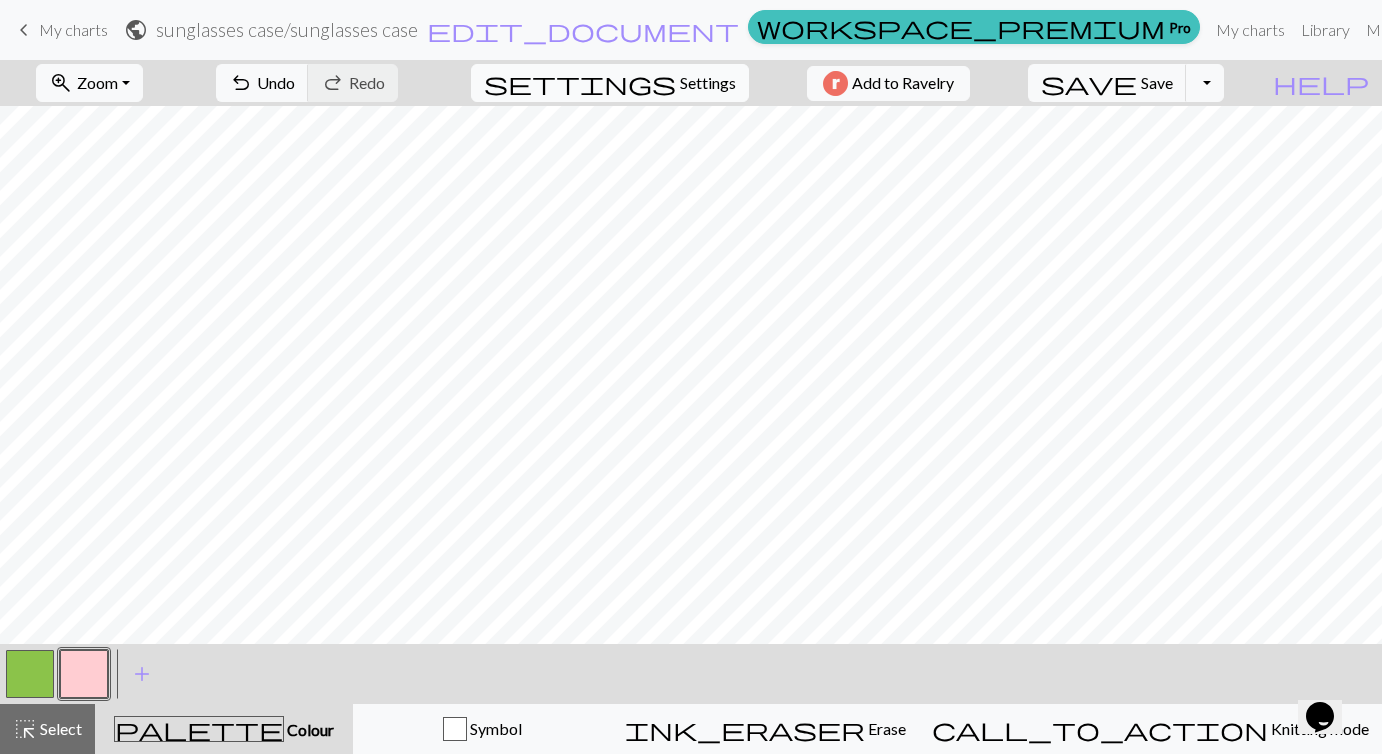 click on "Settings" at bounding box center [708, 83] 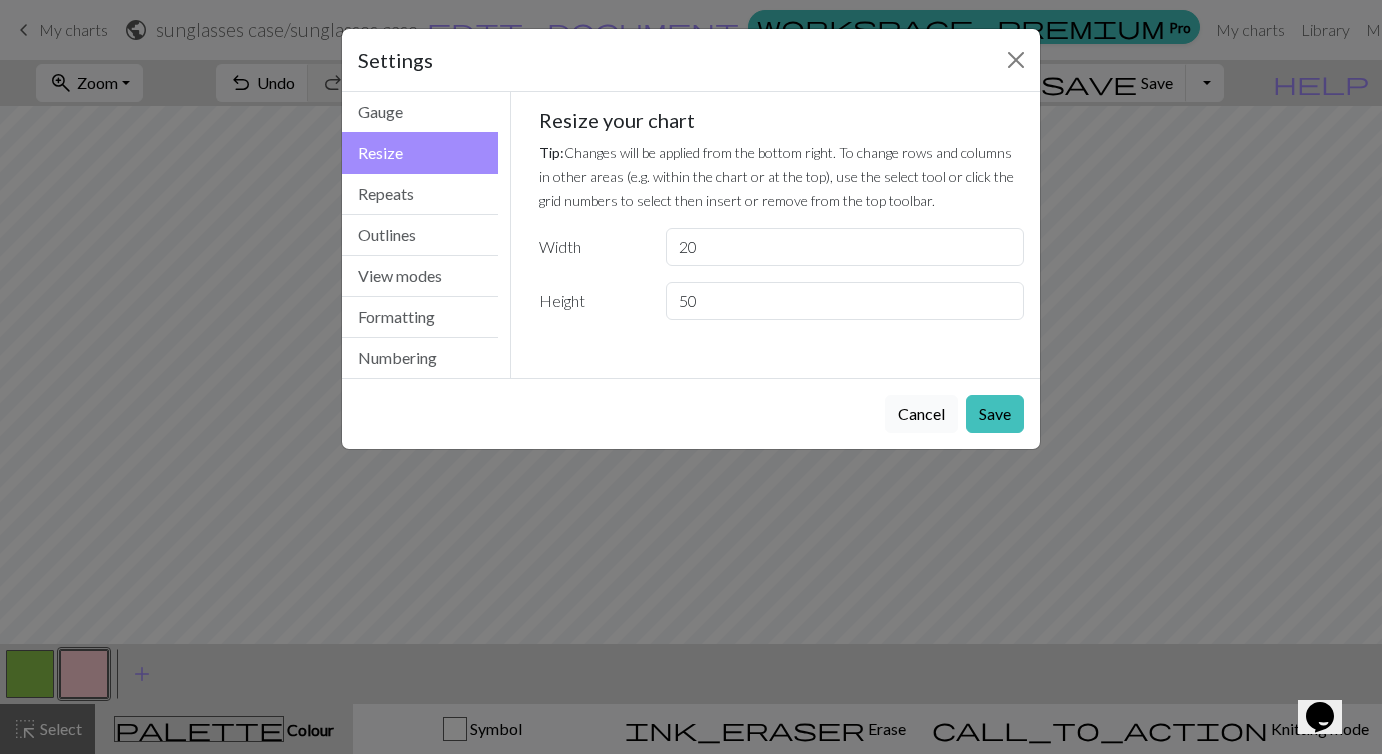 click on "Cancel" at bounding box center (921, 414) 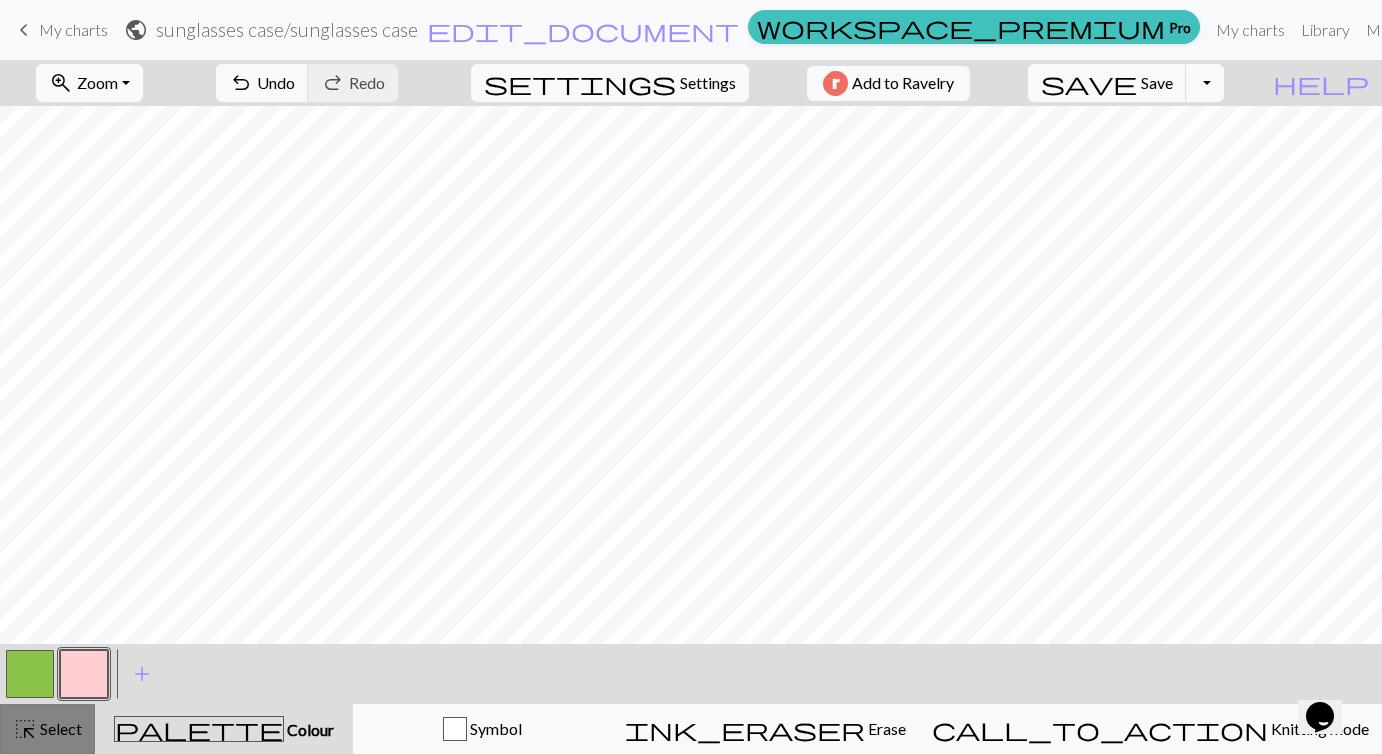 click on "highlight_alt" at bounding box center [25, 729] 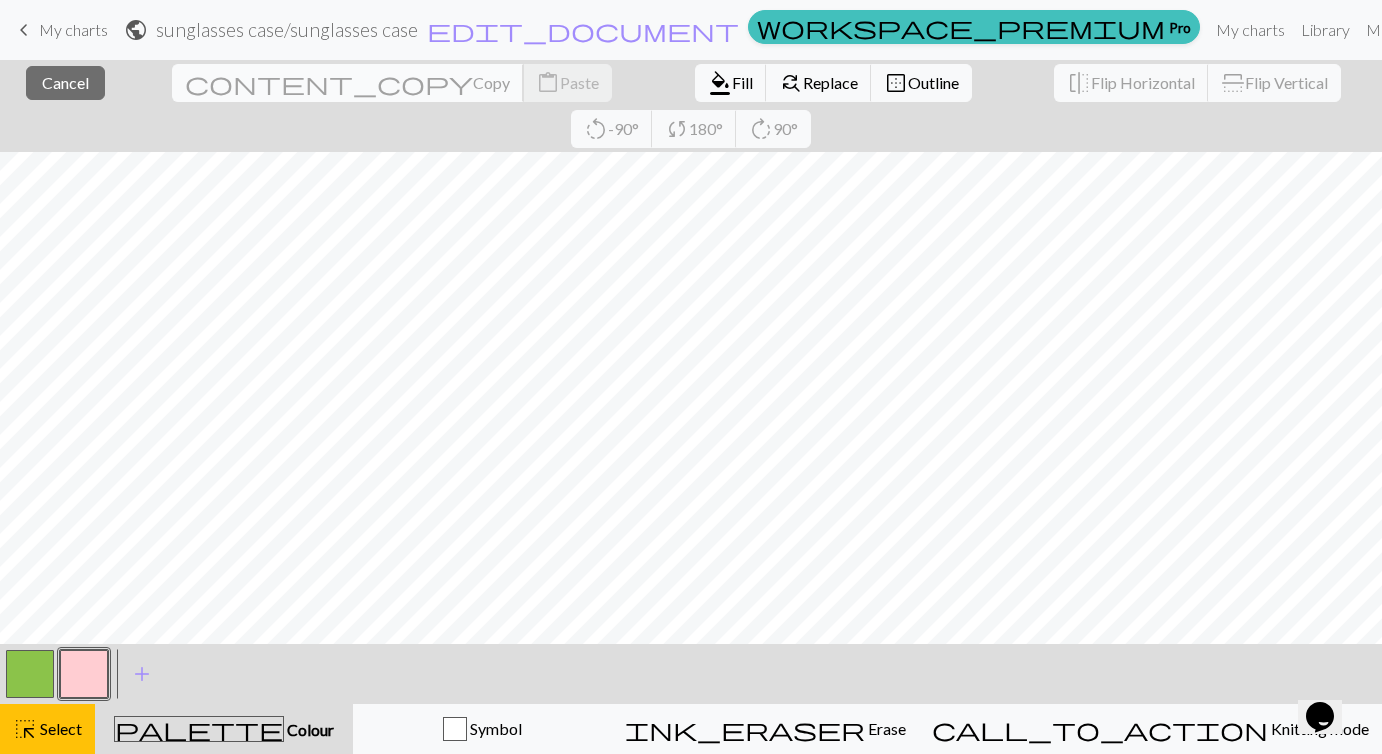 click on "Copy" at bounding box center [491, 82] 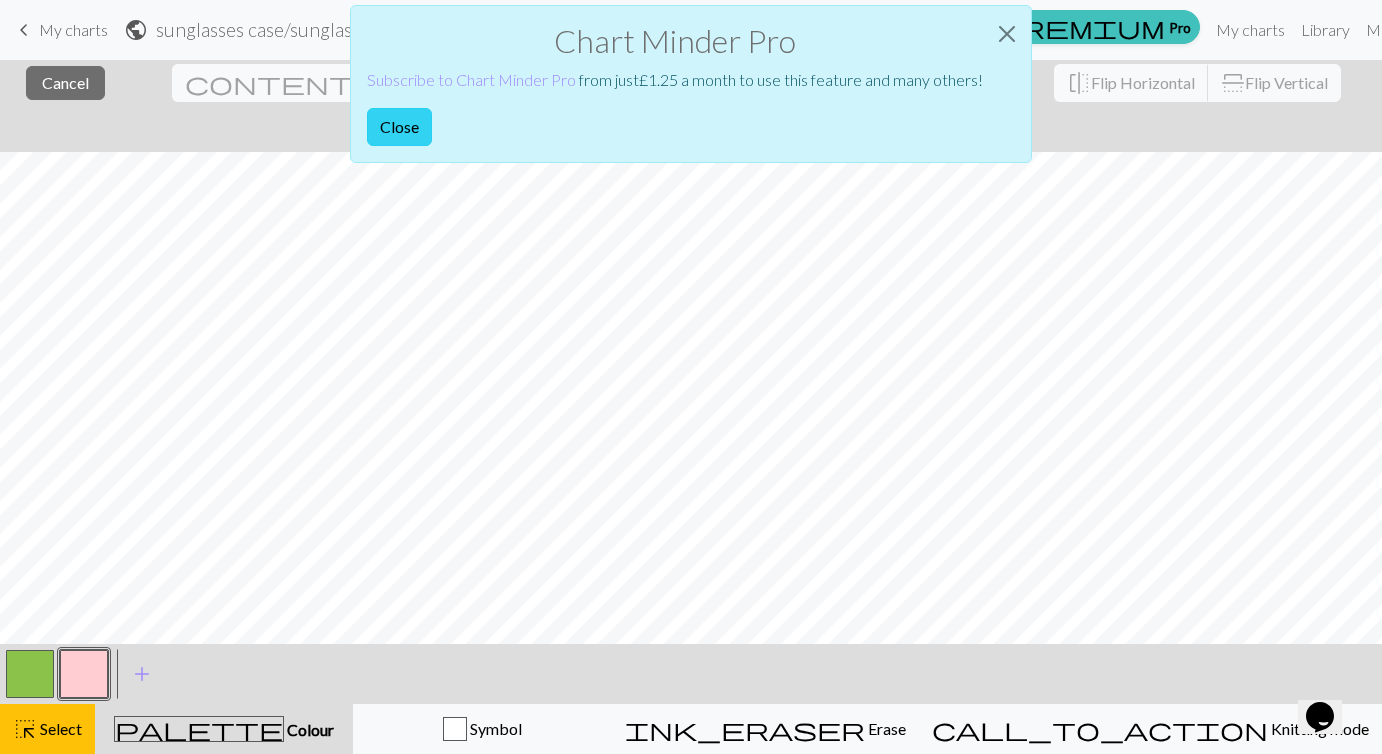 click on "Close" at bounding box center [399, 127] 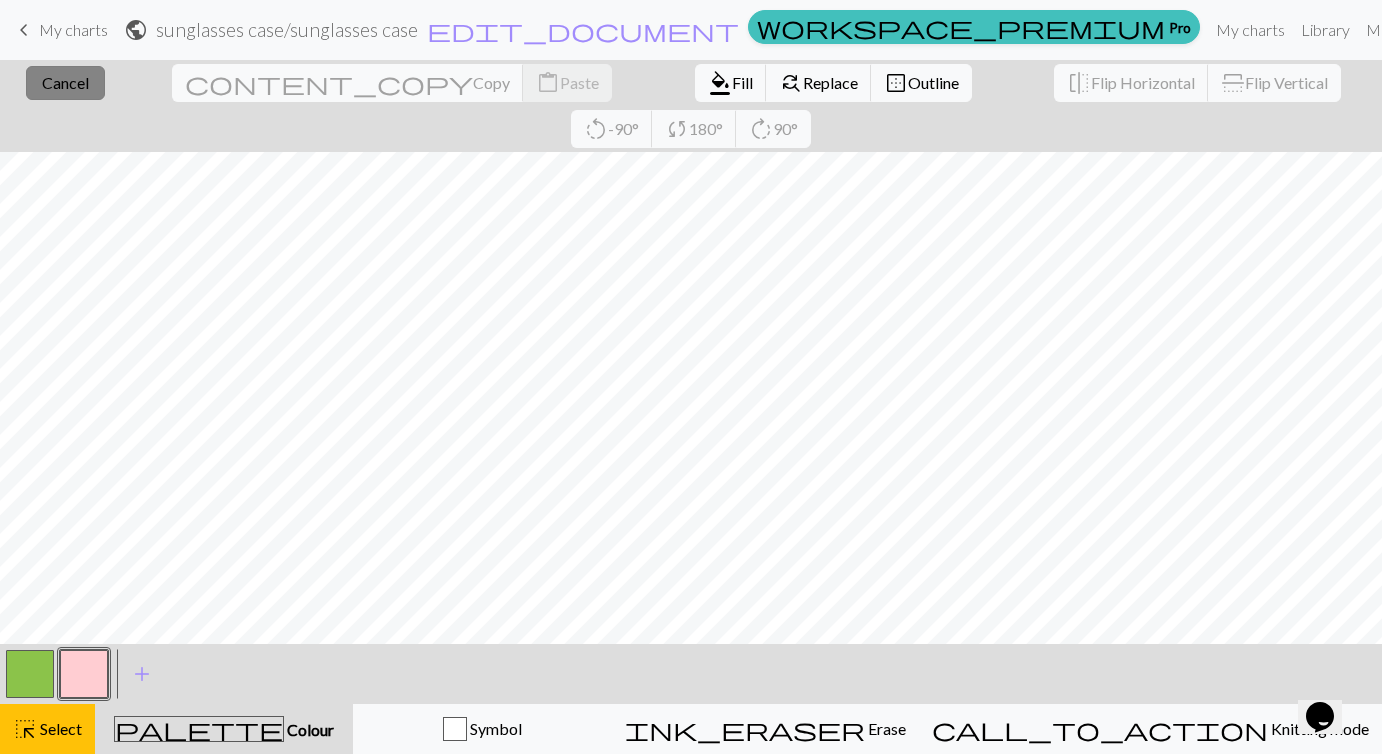 click on "Cancel" at bounding box center (65, 82) 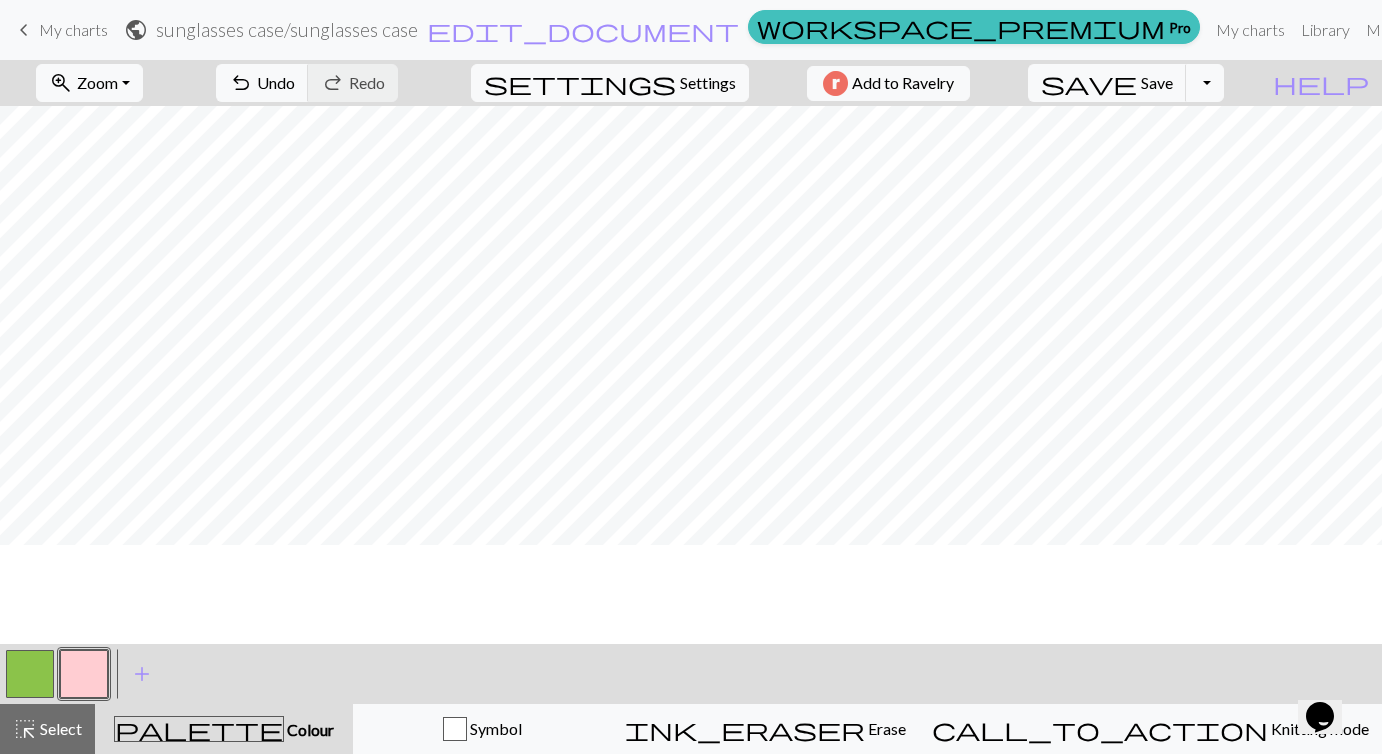 scroll, scrollTop: 0, scrollLeft: 0, axis: both 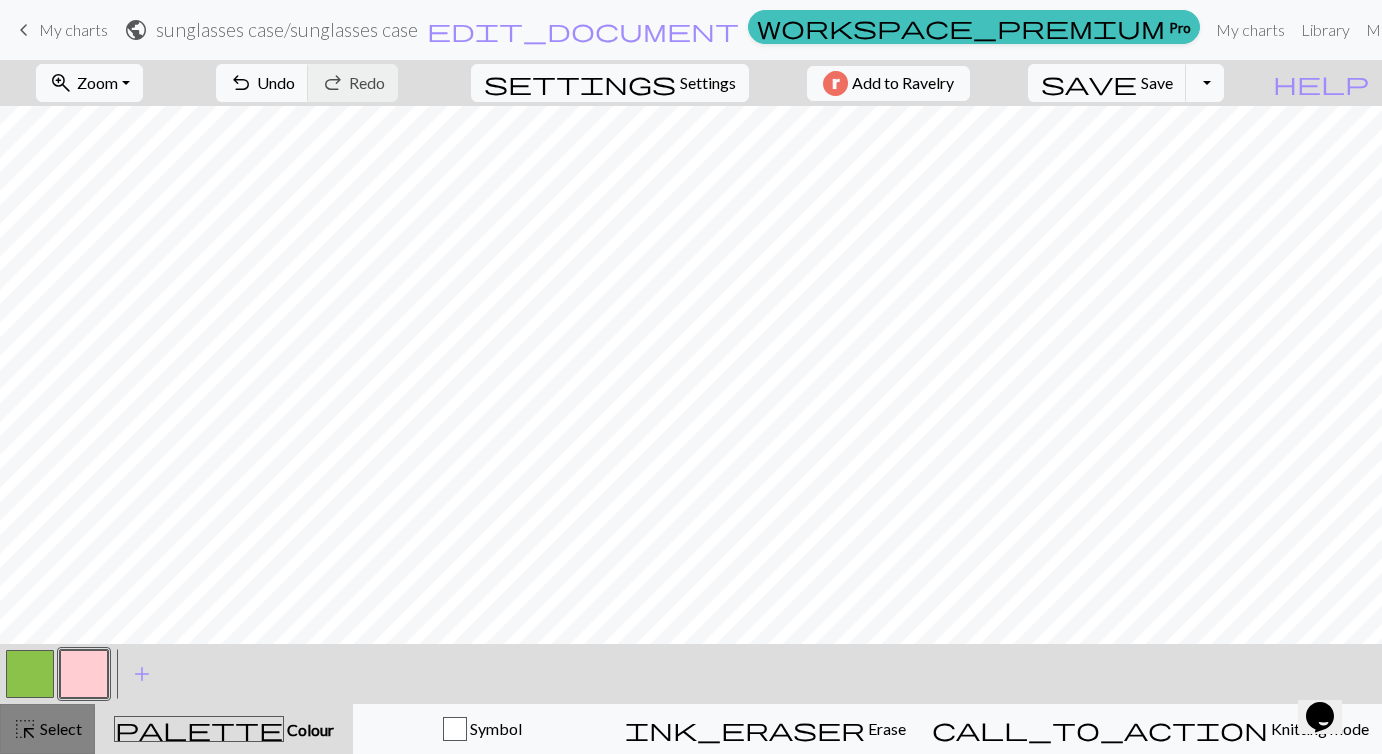 click on "Select" at bounding box center (59, 728) 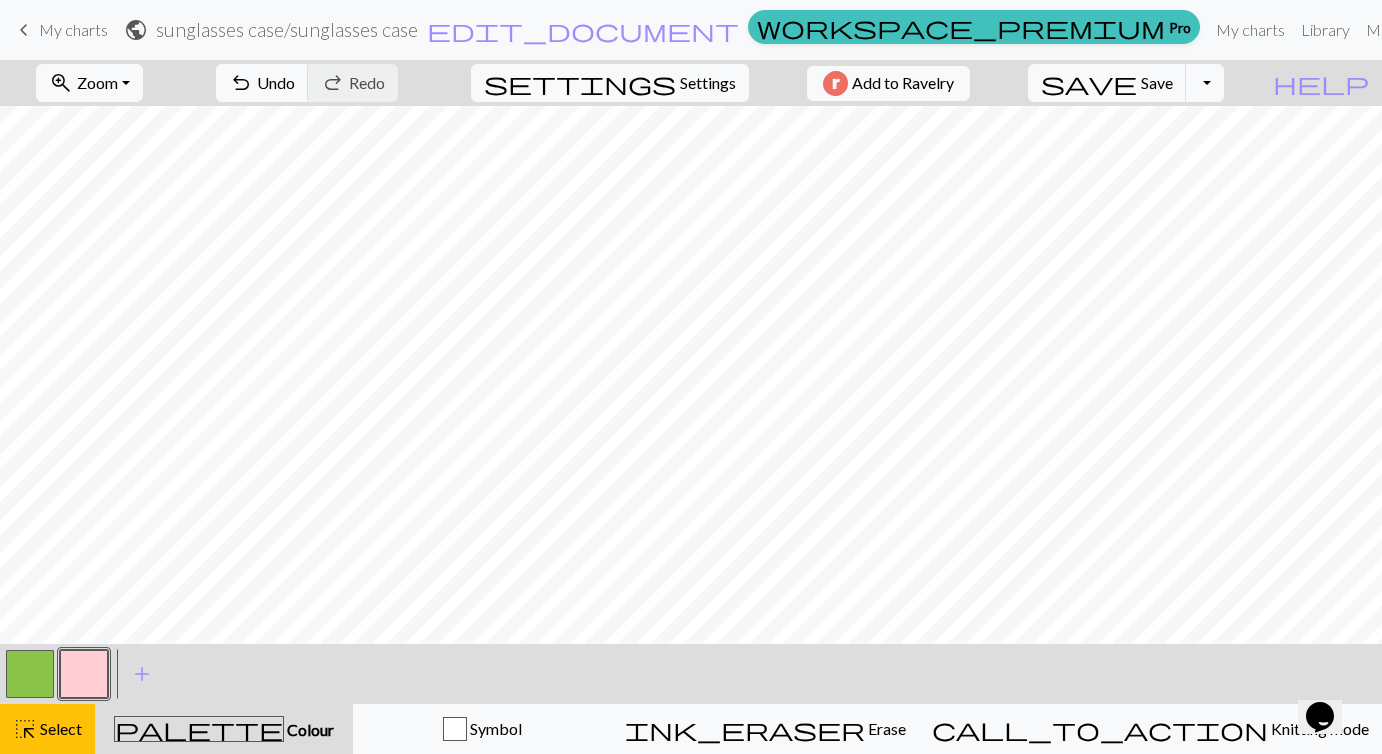 click at bounding box center [30, 674] 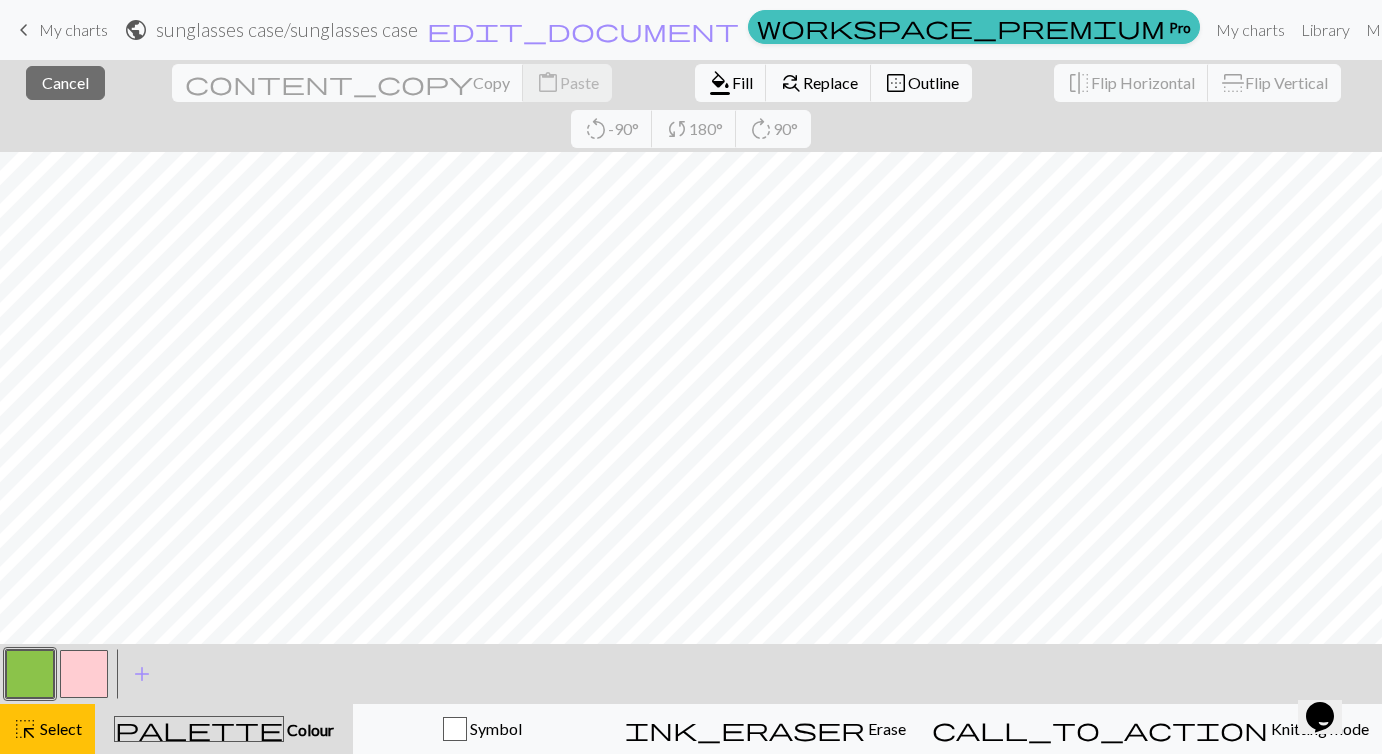 click at bounding box center (30, 674) 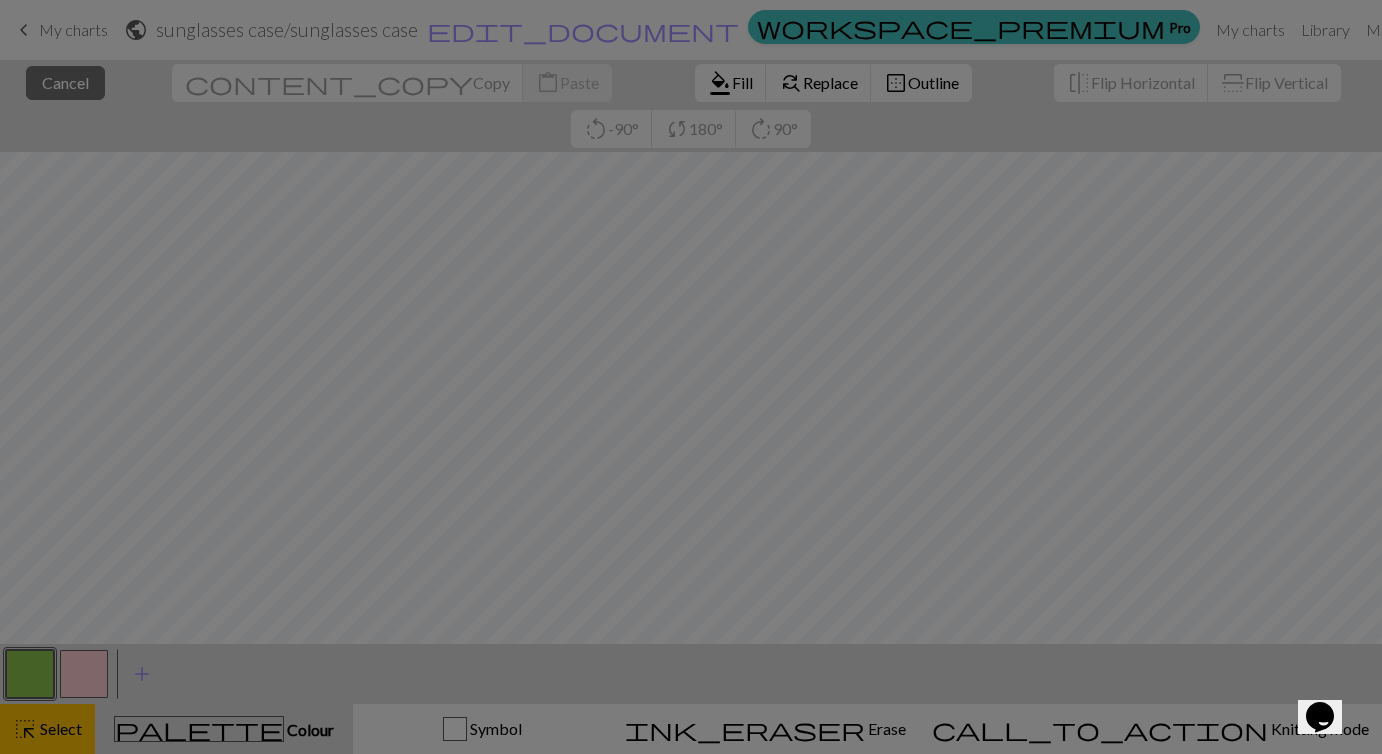 click on "Edit colour Name MC Use advanced picker workspace_premium Become a Pro user   to  use advanced picker Reorder arrow_back Move left arrow_forward Move right workspace_premium Become a Pro user   to  reorder colours Delete Done Cancel" at bounding box center [691, 377] 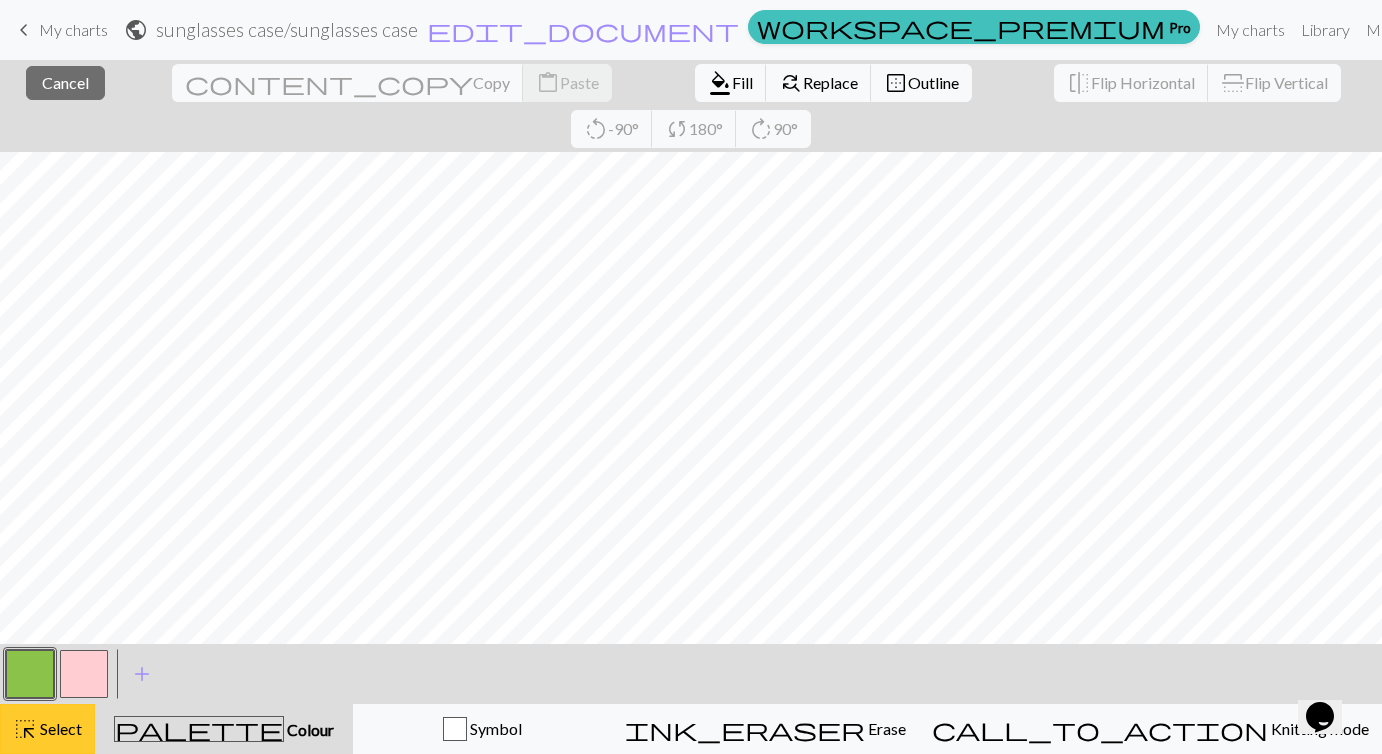 click on "Select" at bounding box center [59, 728] 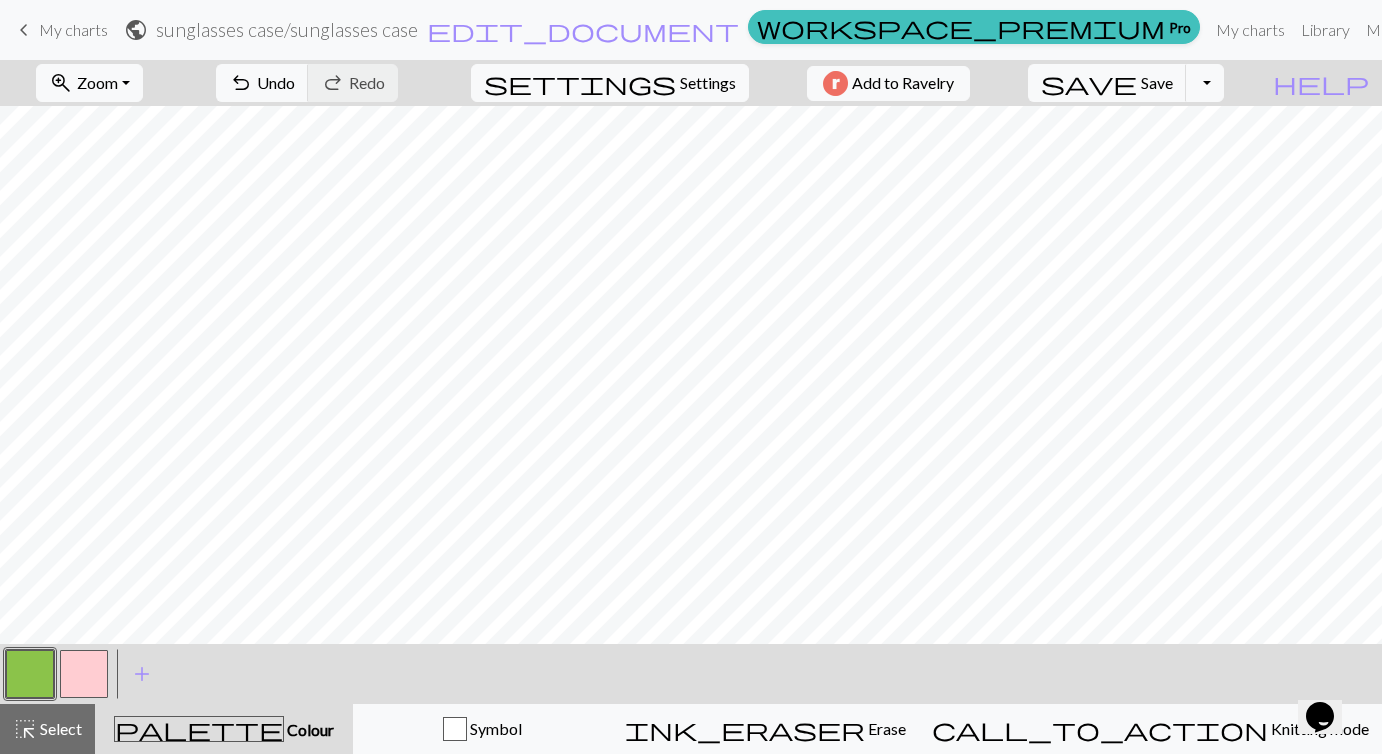 click at bounding box center (30, 674) 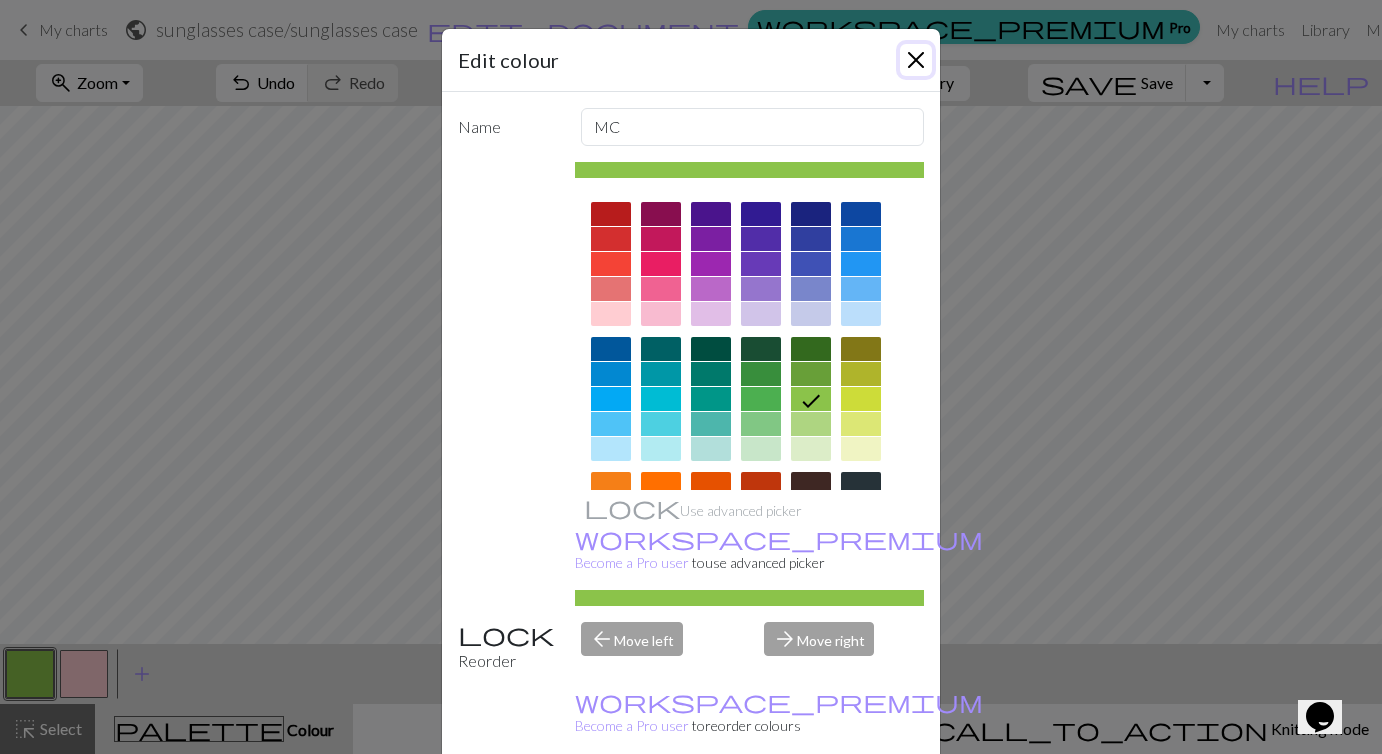click at bounding box center [916, 60] 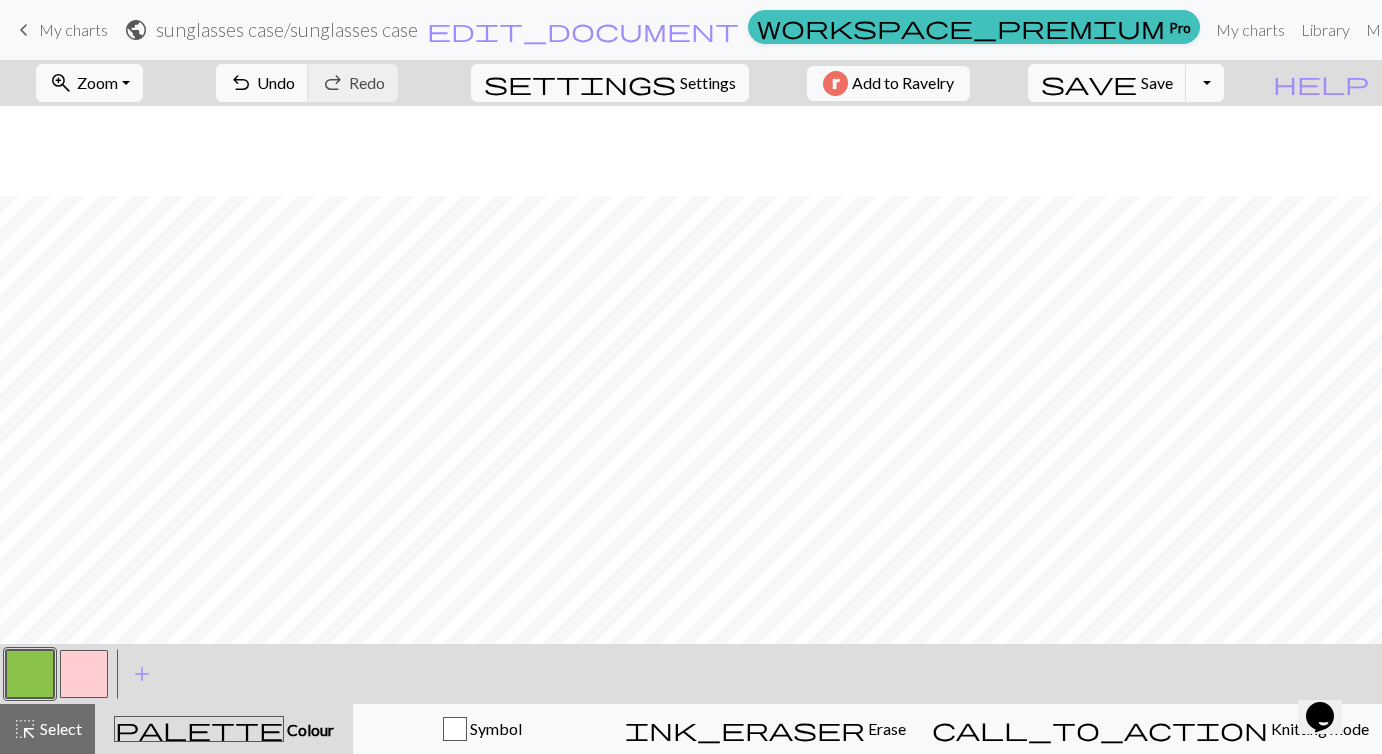 scroll, scrollTop: 99, scrollLeft: 0, axis: vertical 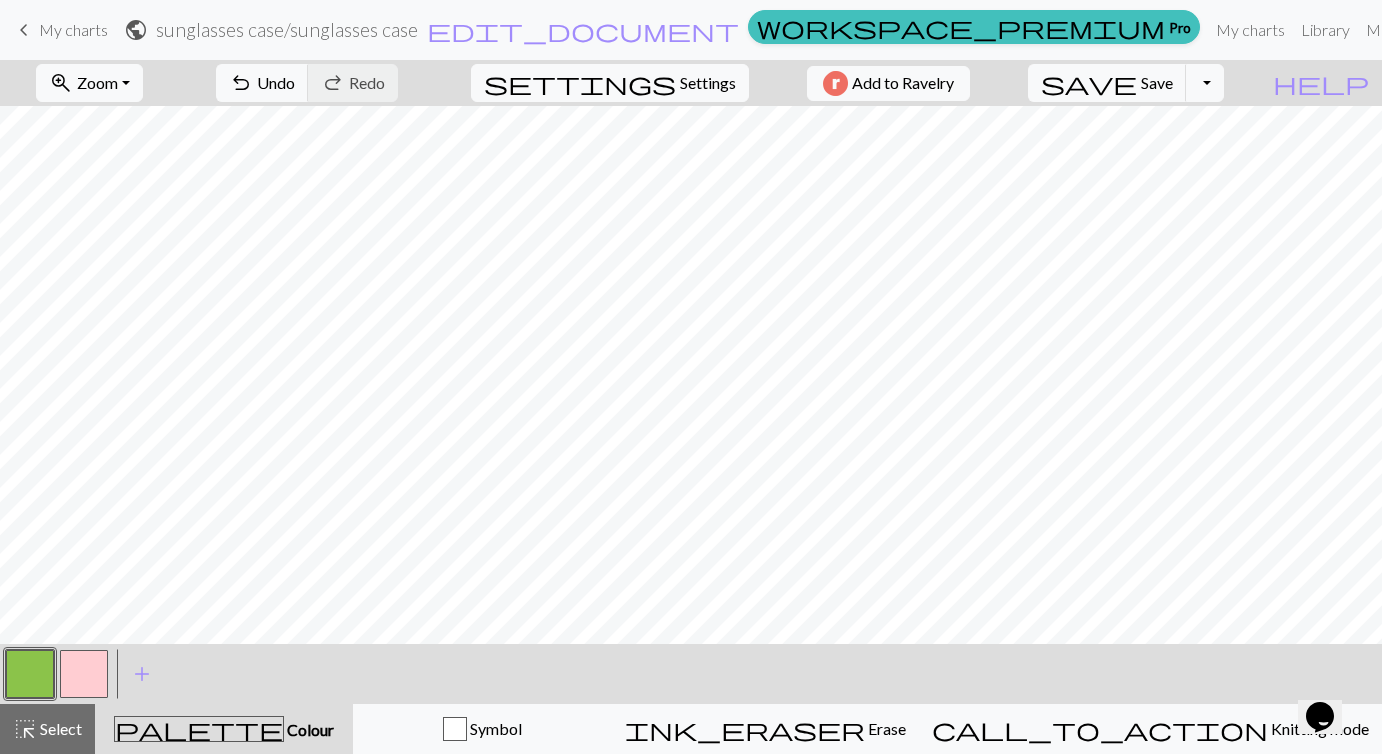 click at bounding box center [84, 674] 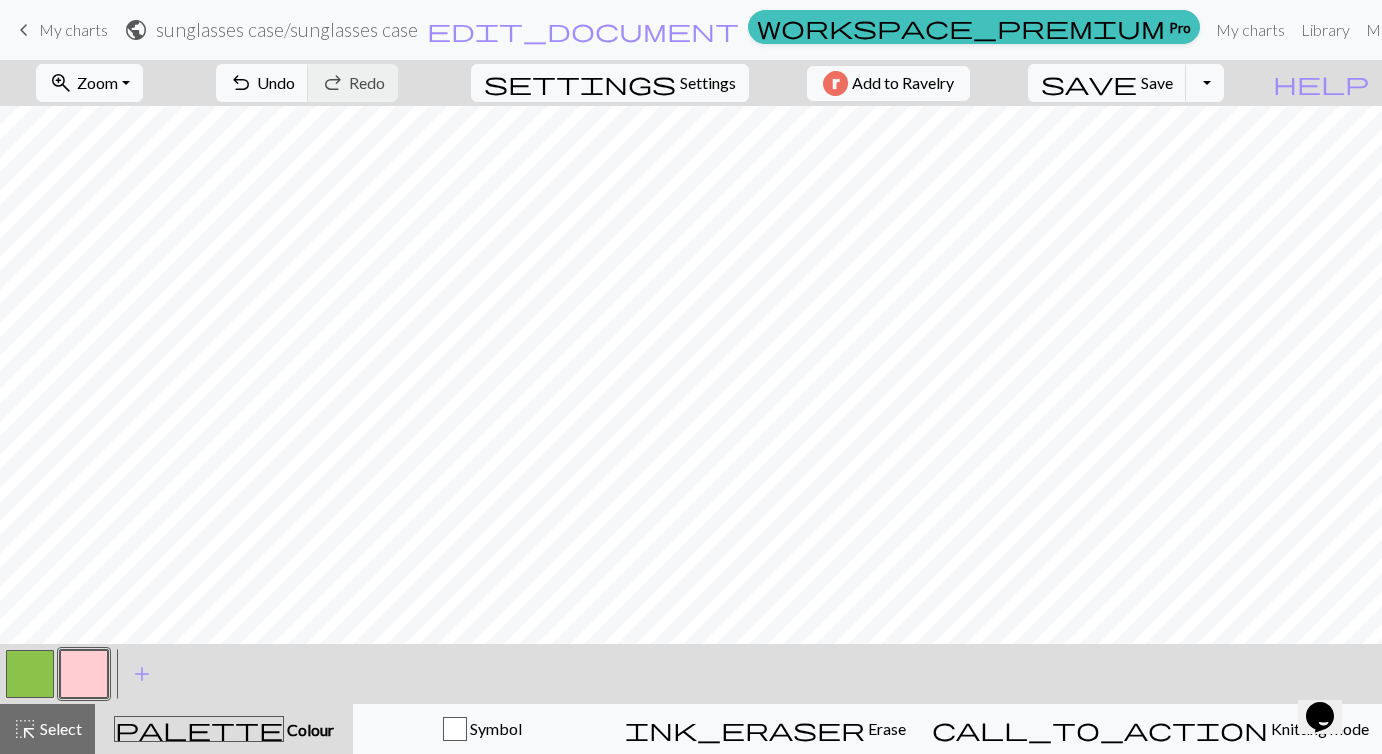 click at bounding box center (30, 674) 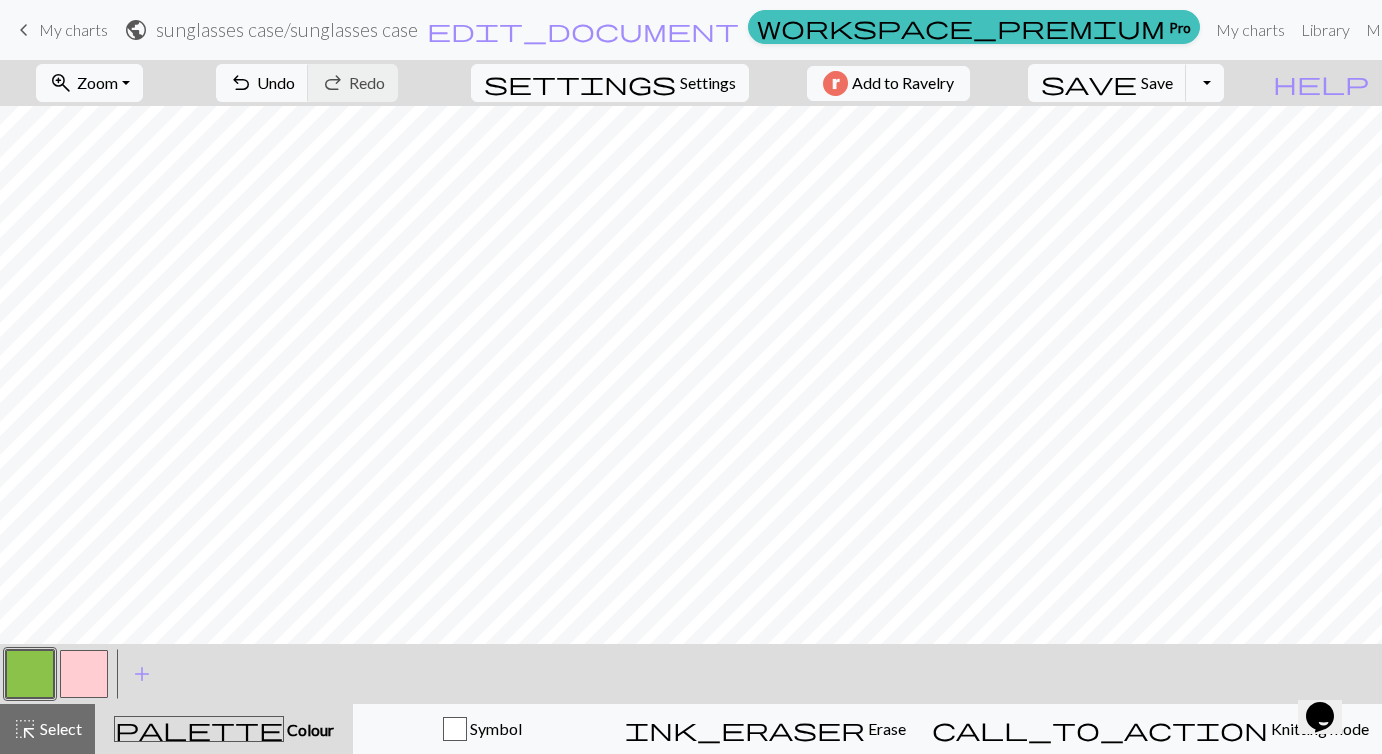 click at bounding box center [84, 674] 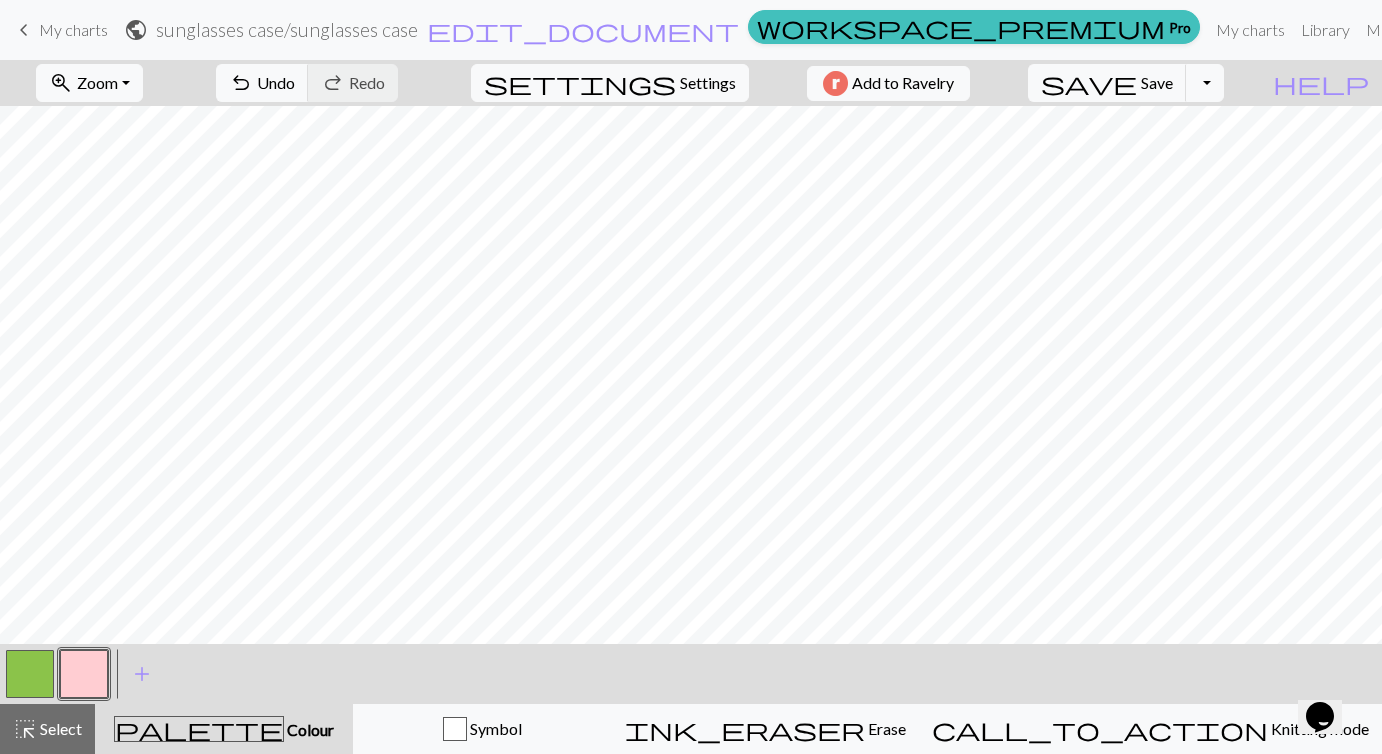 click at bounding box center [30, 674] 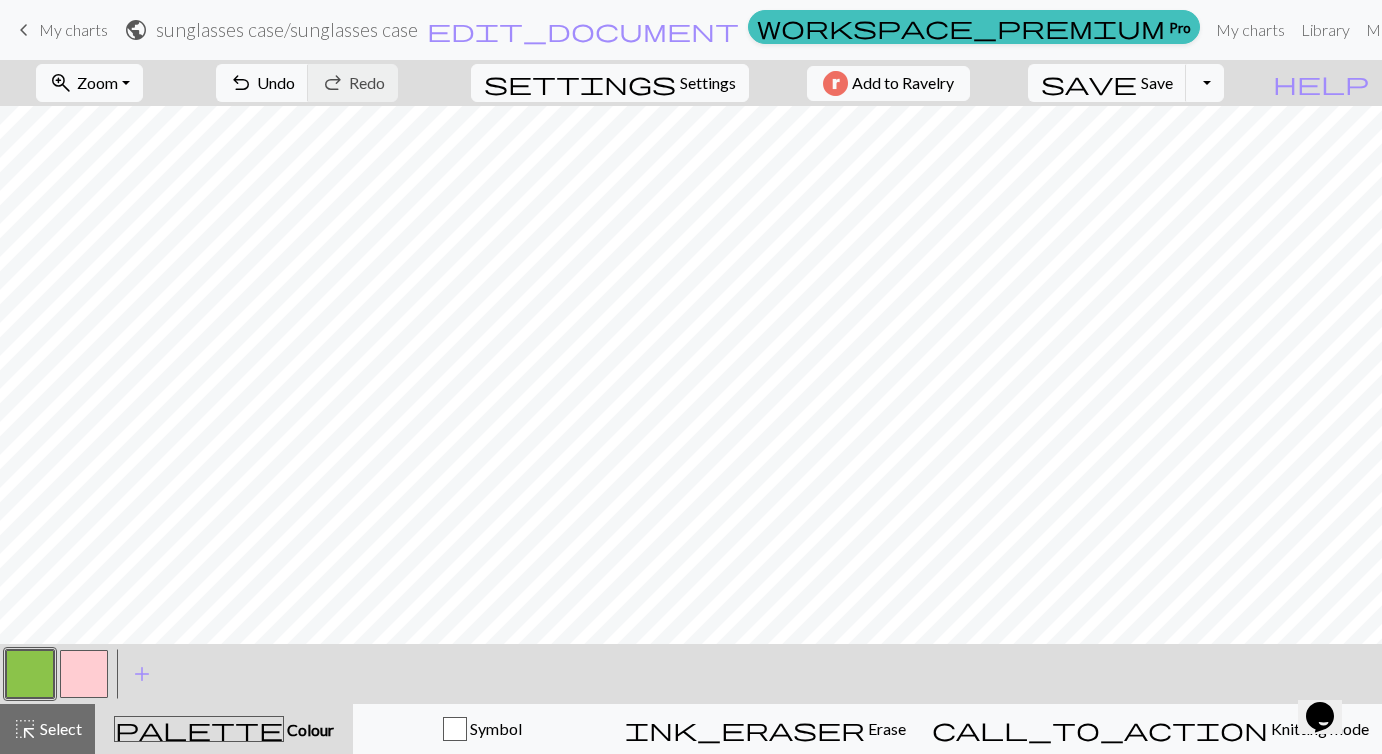 click at bounding box center (30, 674) 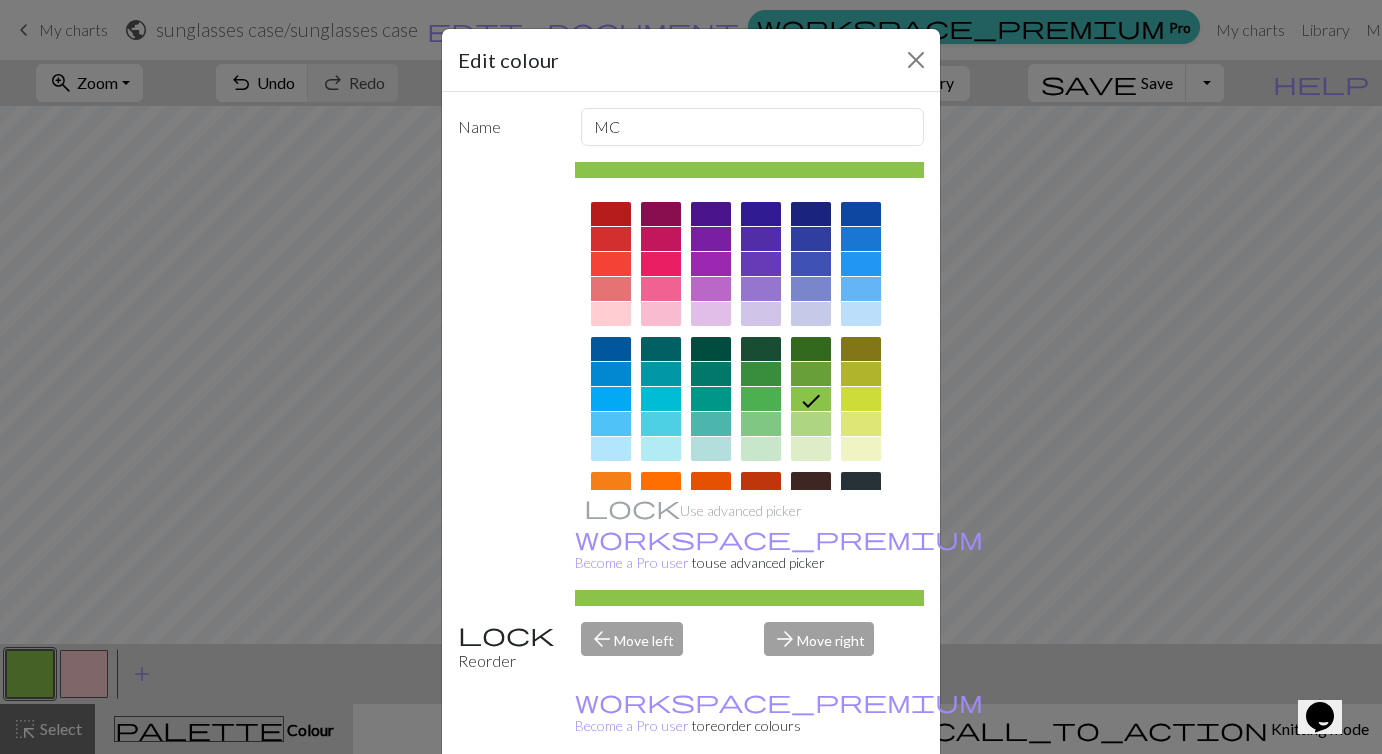 click on "Edit colour Name MC Use advanced picker workspace_premium Become a Pro user   to  use advanced picker Reorder arrow_back Move left arrow_forward Move right workspace_premium Become a Pro user   to  reorder colours Delete Done Cancel" at bounding box center [691, 377] 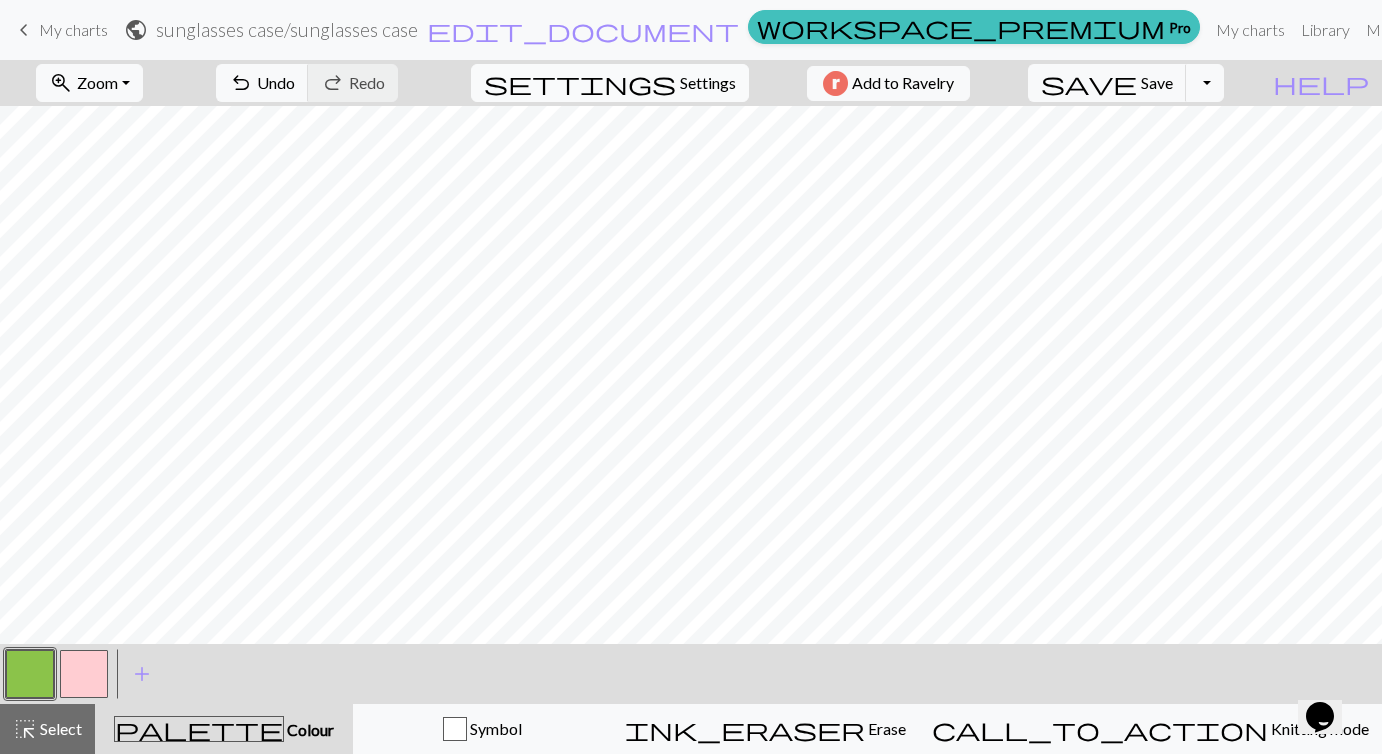 click on "settings  Settings" at bounding box center [610, 83] 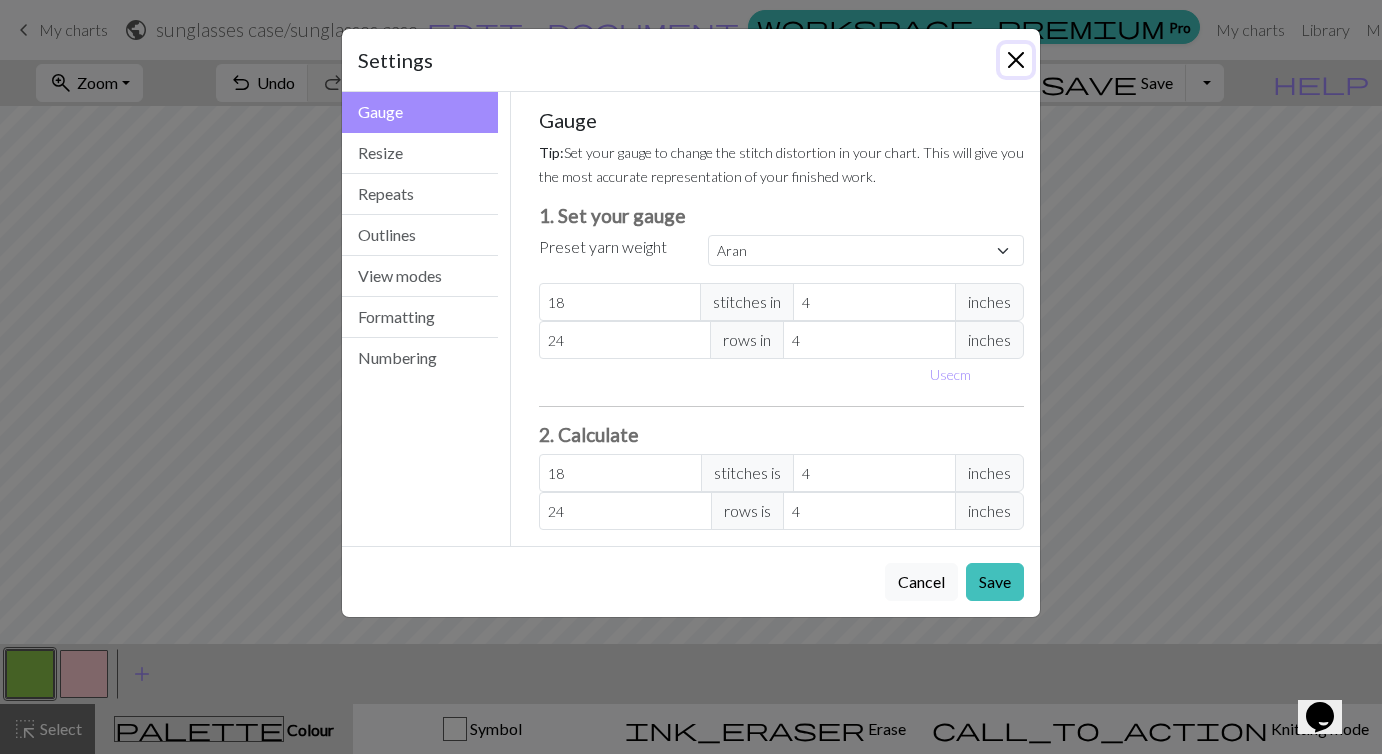 click at bounding box center [1016, 60] 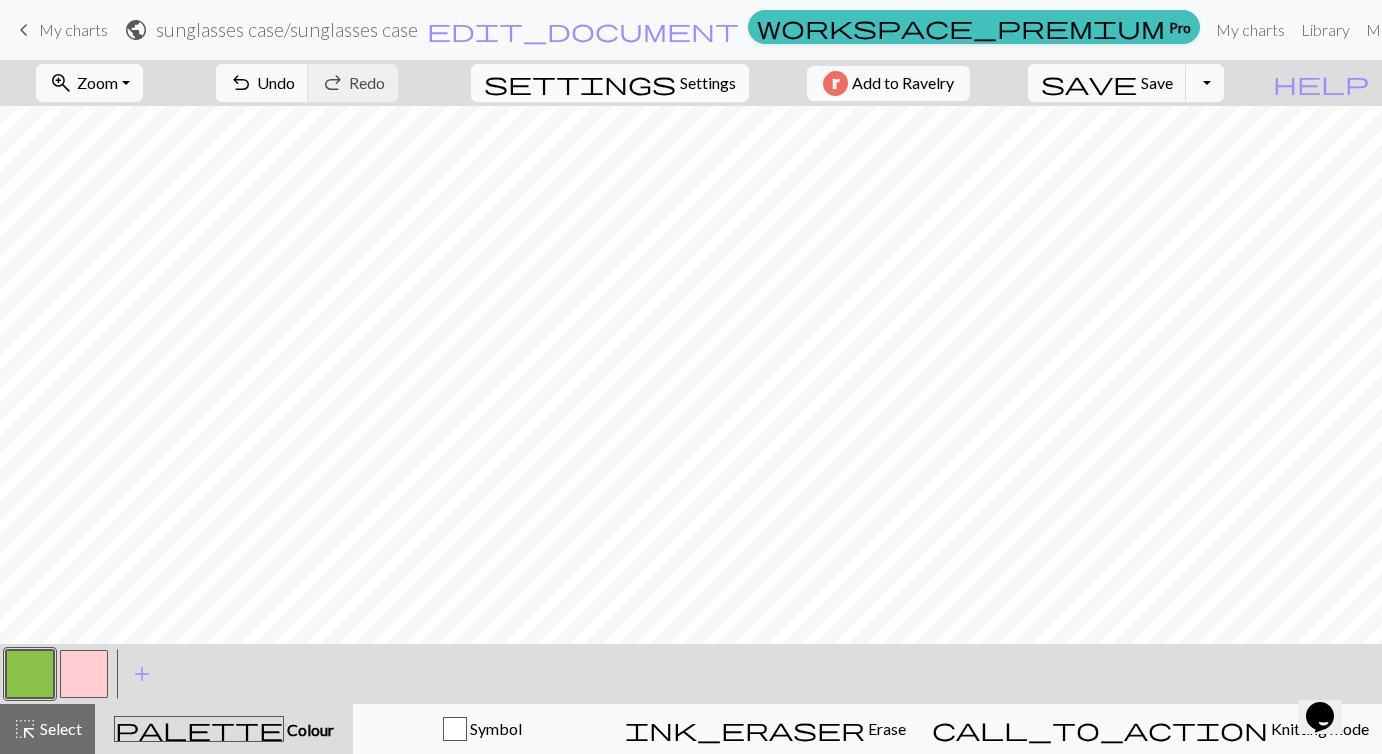 click on "Settings" at bounding box center (708, 83) 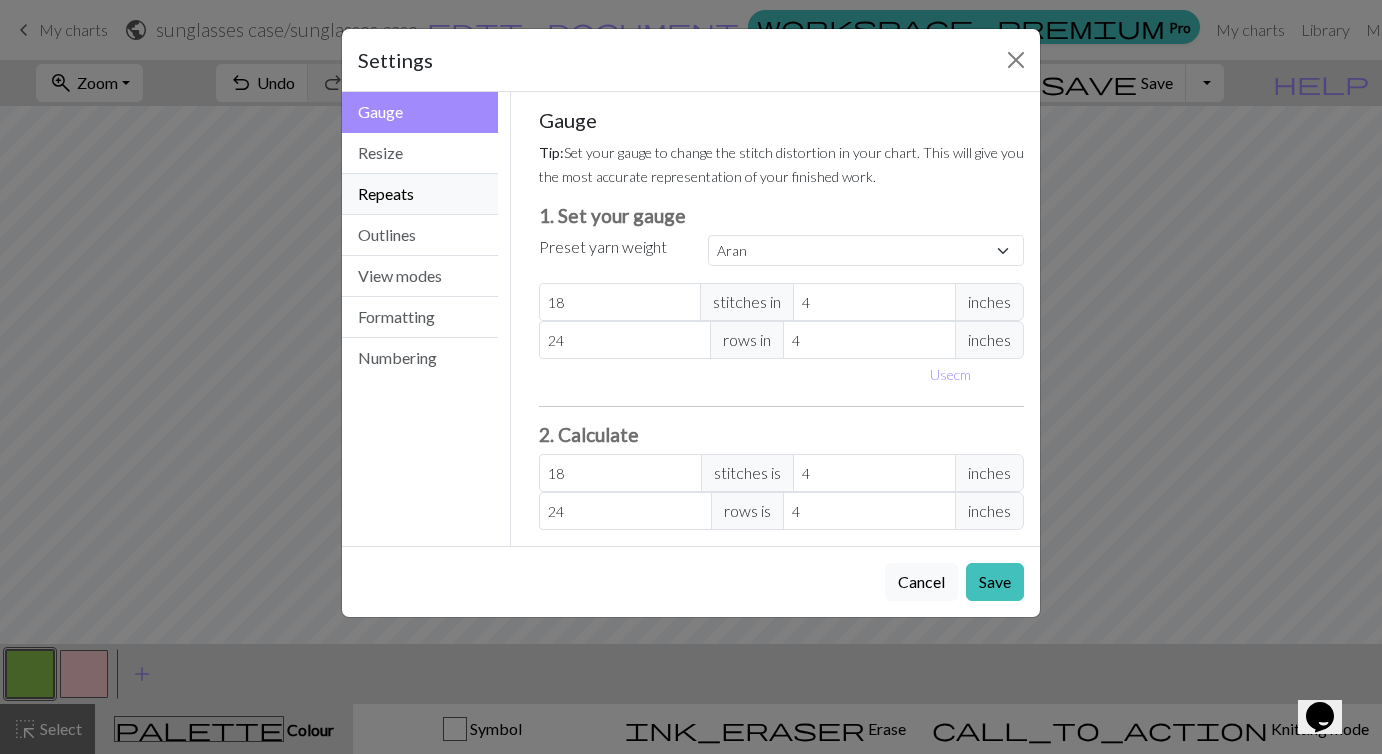 click on "Repeats" at bounding box center [420, 194] 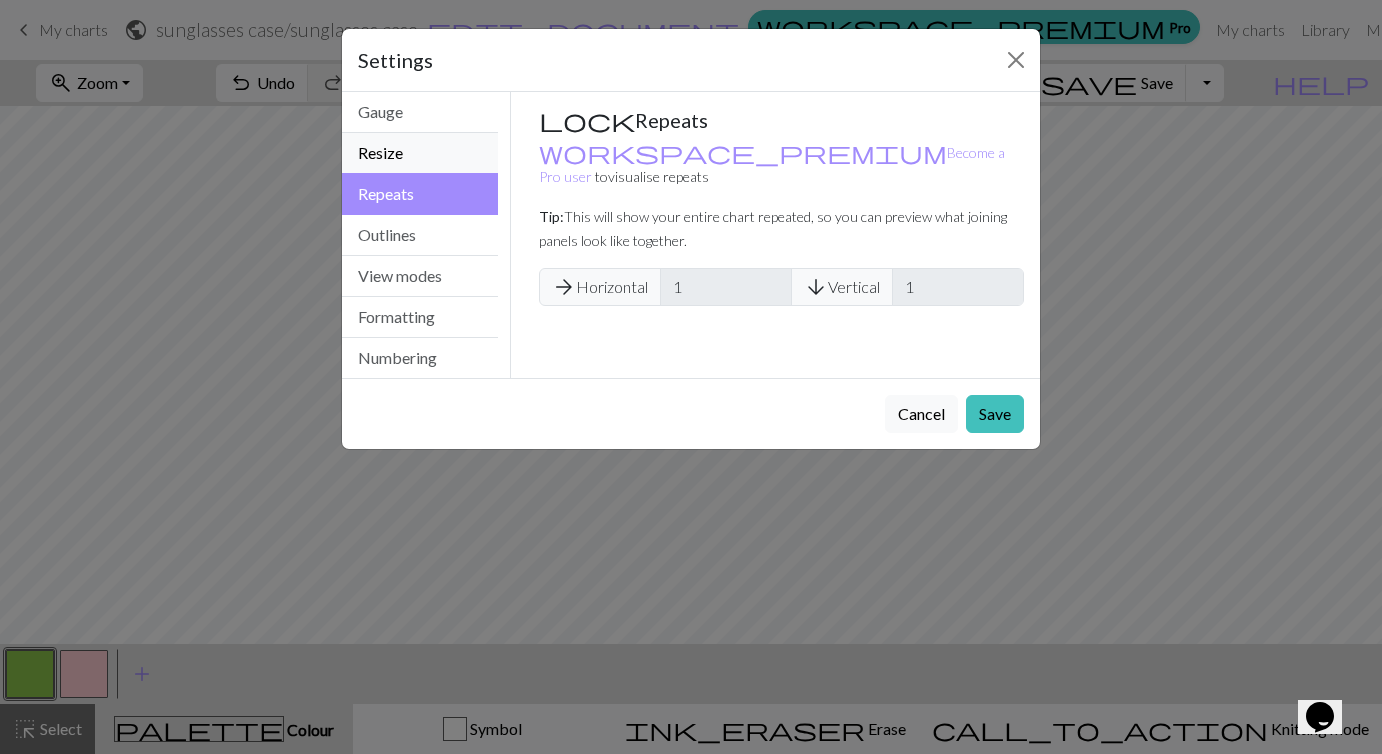 click on "Resize" at bounding box center (420, 153) 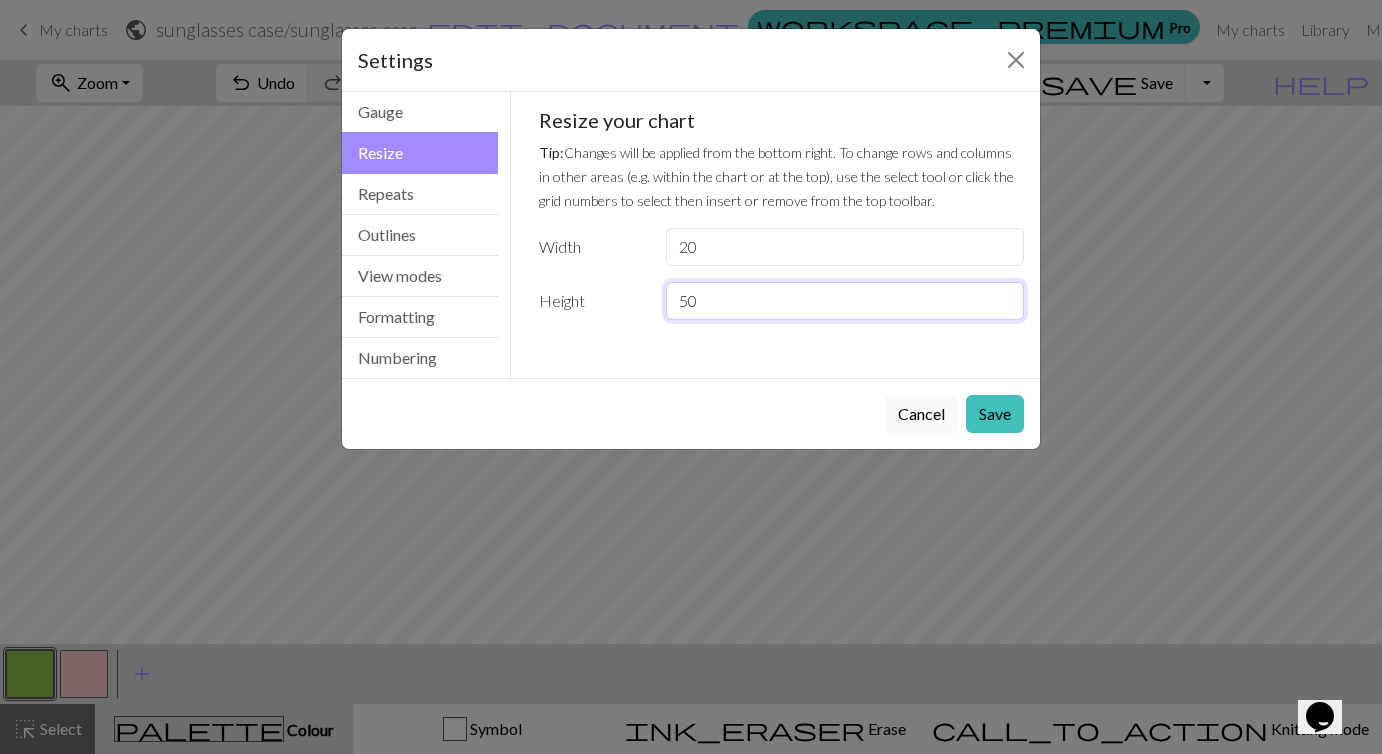 click on "50" at bounding box center [845, 301] 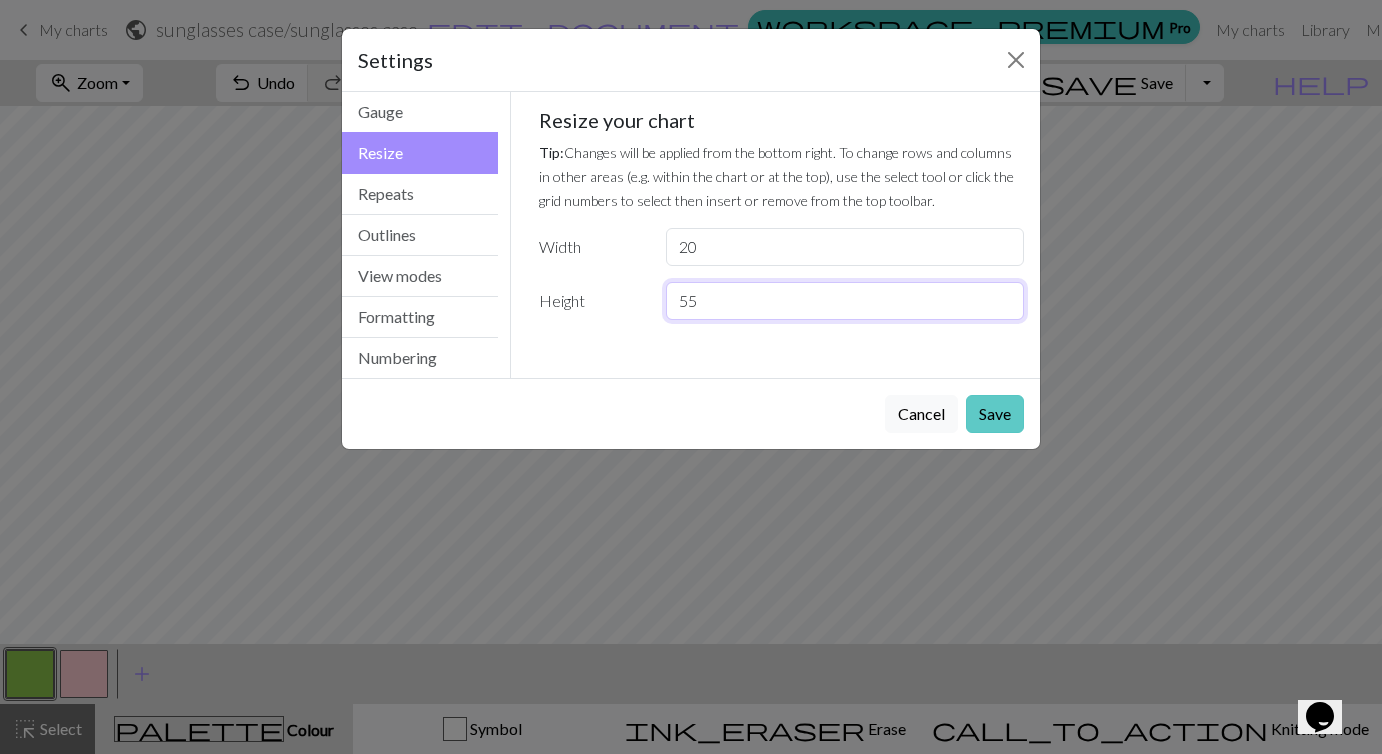 type on "55" 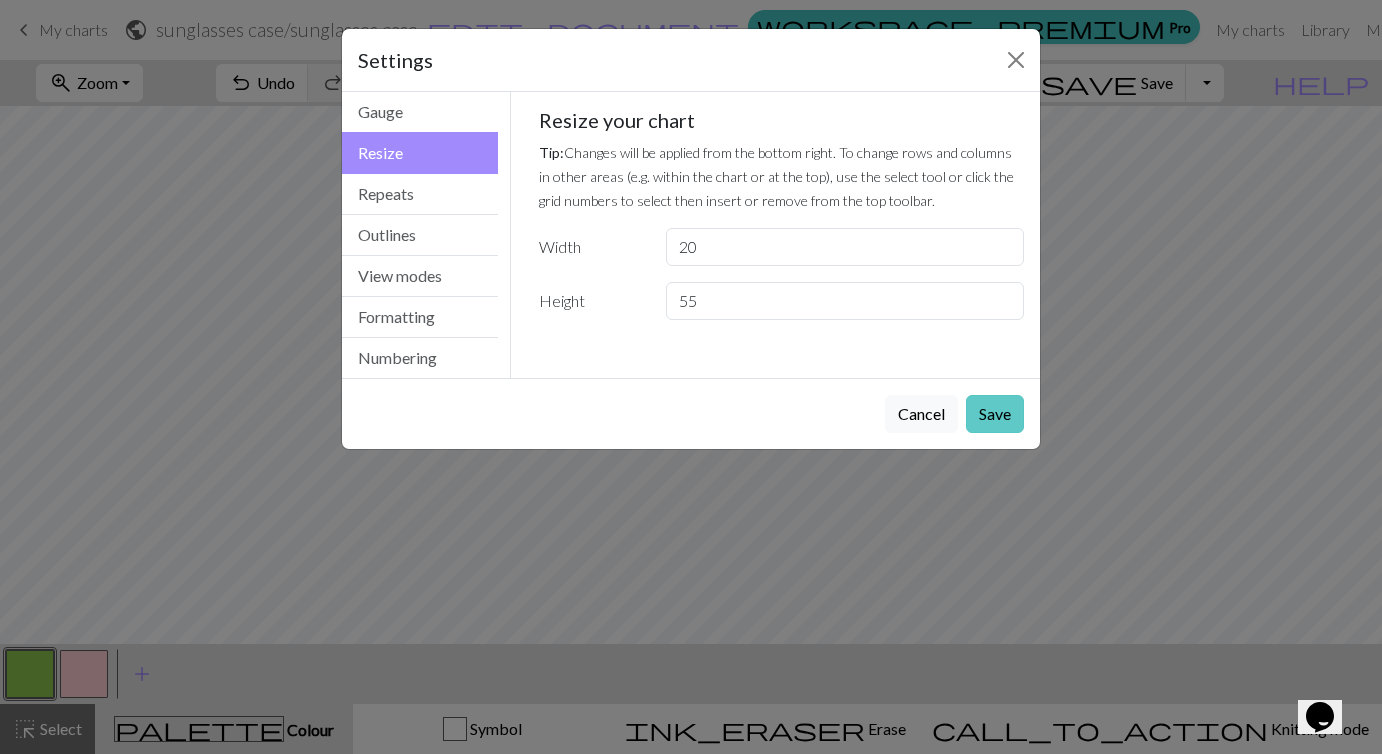 click on "Save" at bounding box center (995, 414) 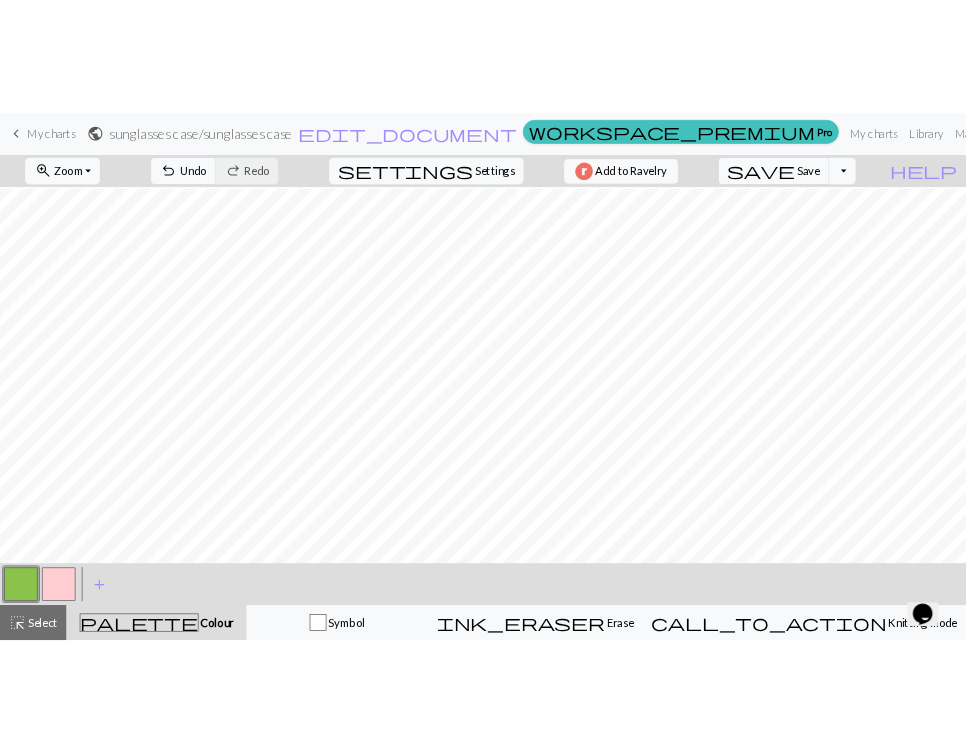 scroll, scrollTop: 155, scrollLeft: 0, axis: vertical 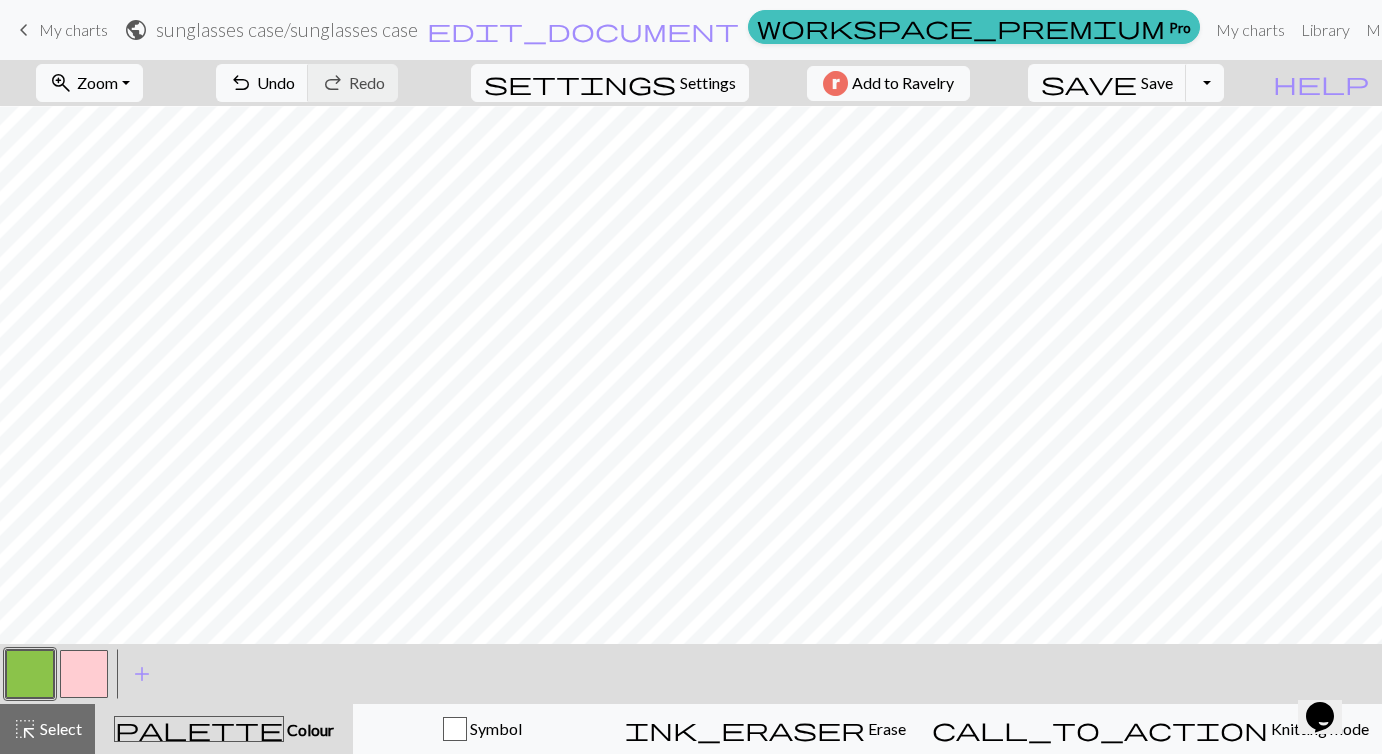 click at bounding box center [30, 674] 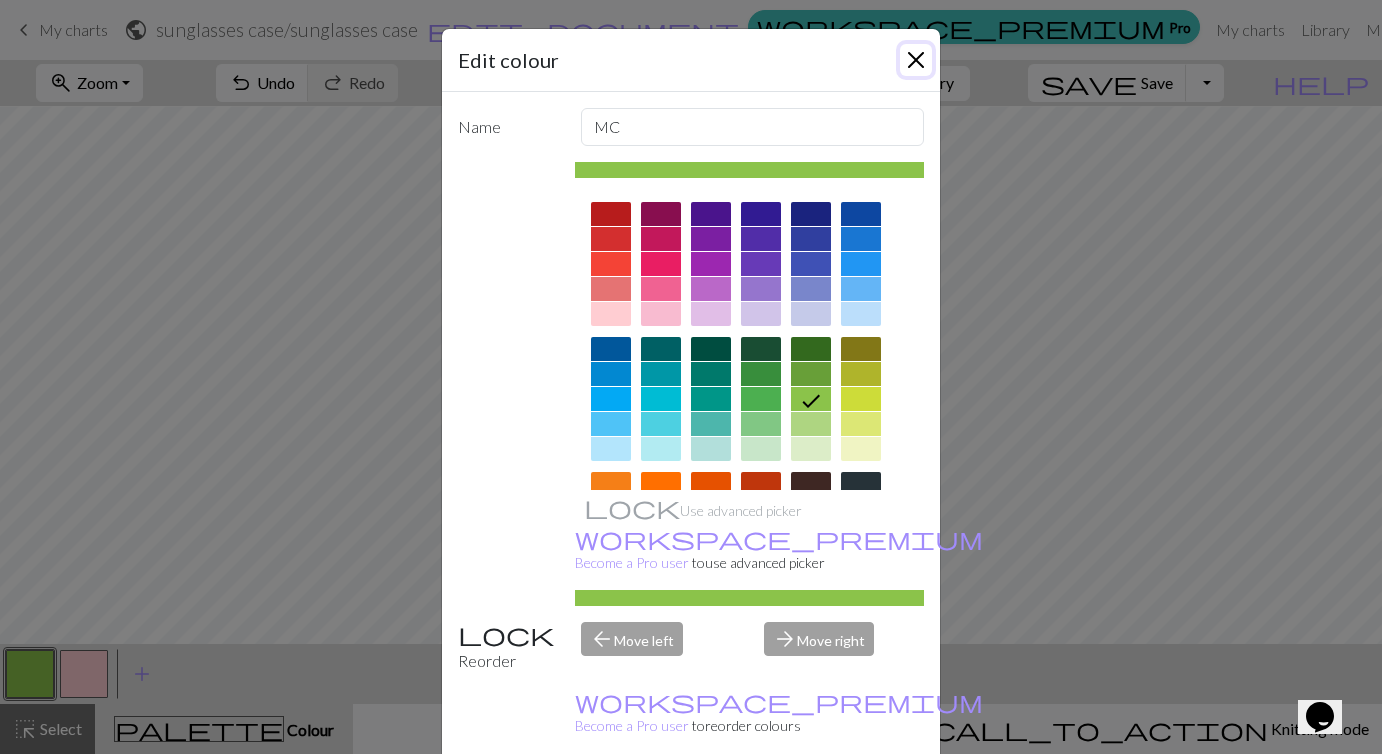 click at bounding box center [916, 60] 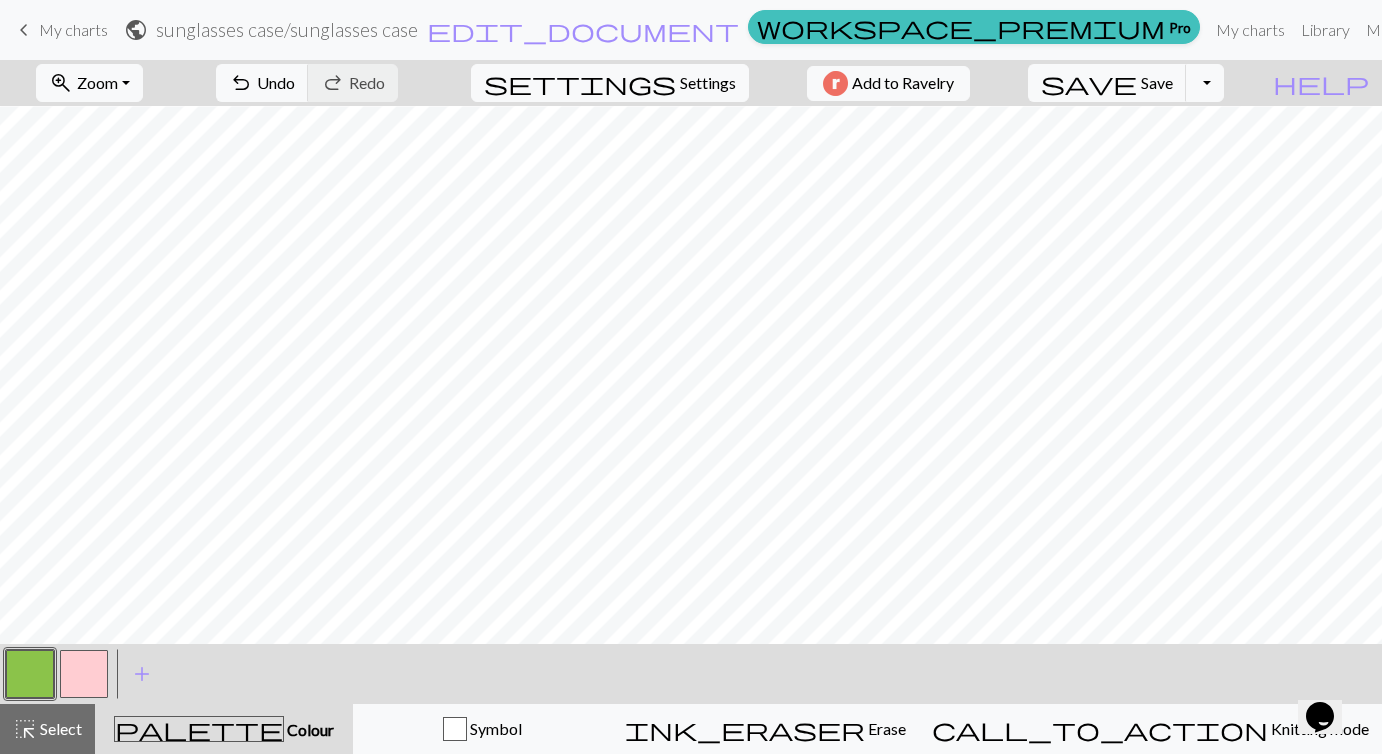 click at bounding box center (84, 674) 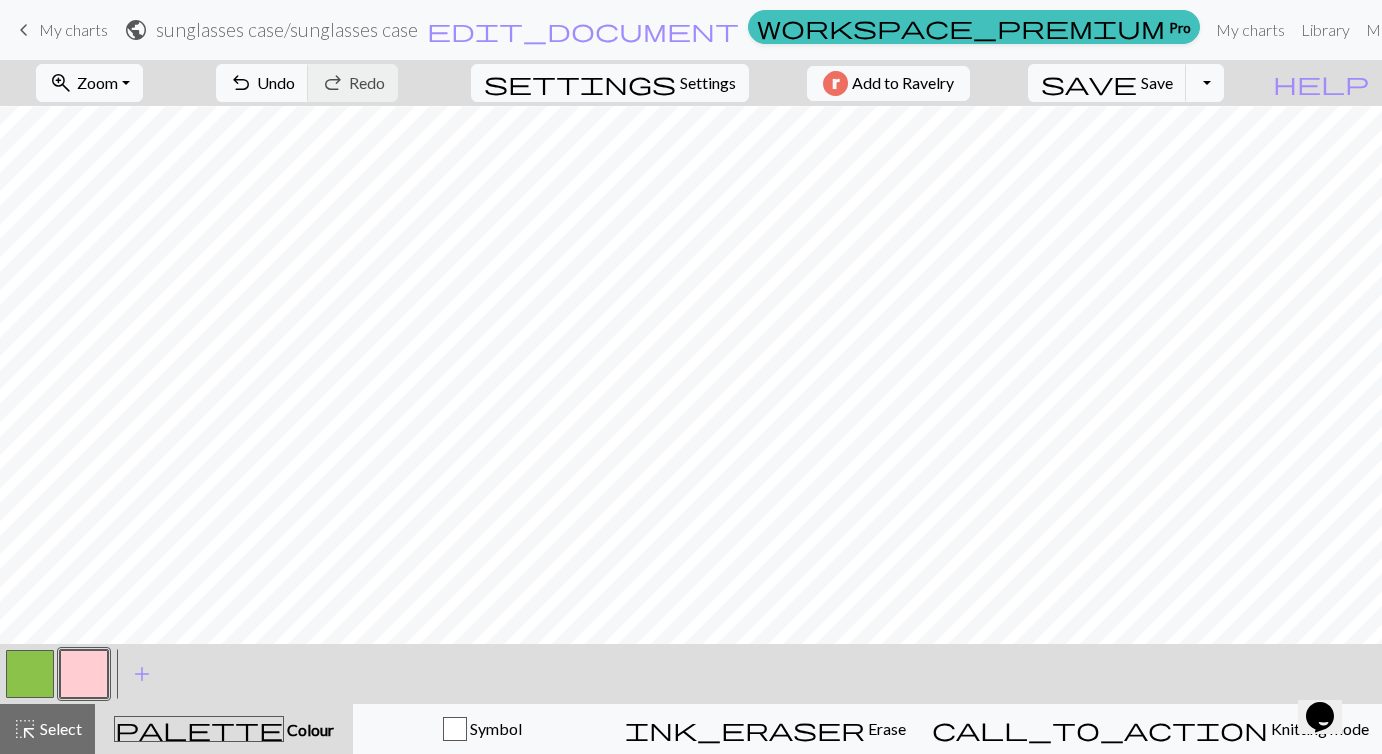 click at bounding box center (30, 674) 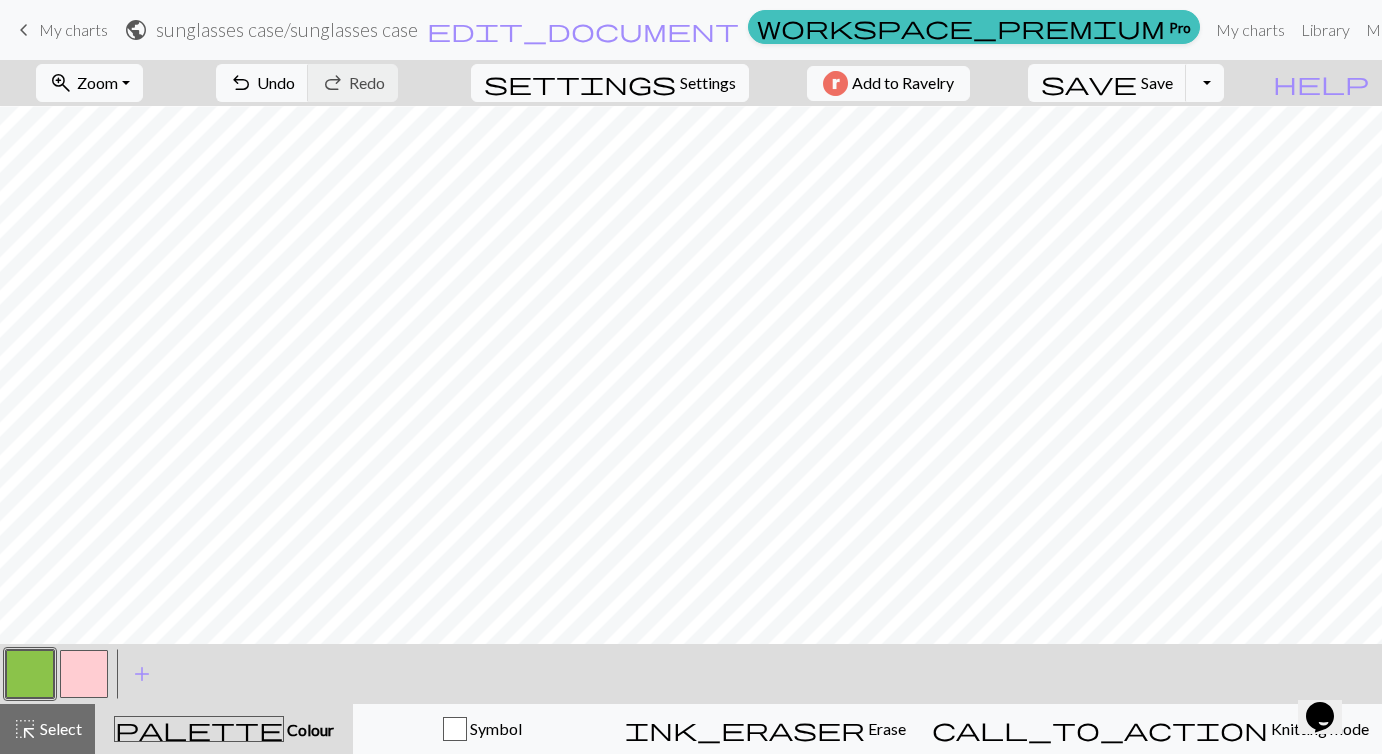click at bounding box center (84, 674) 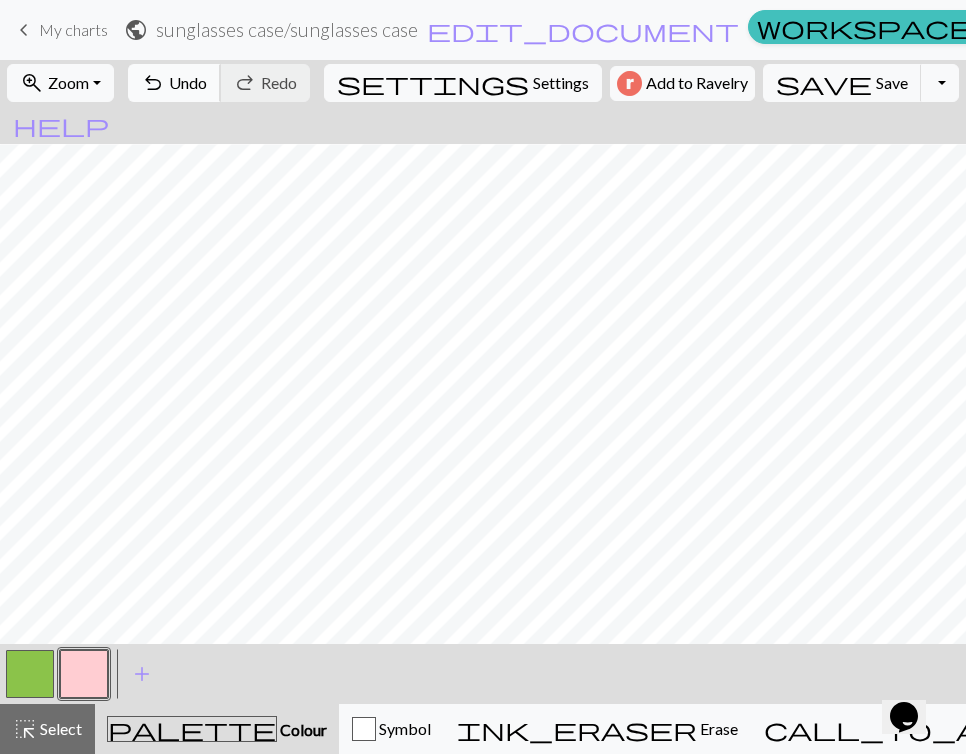 click on "undo Undo Undo" at bounding box center (174, 83) 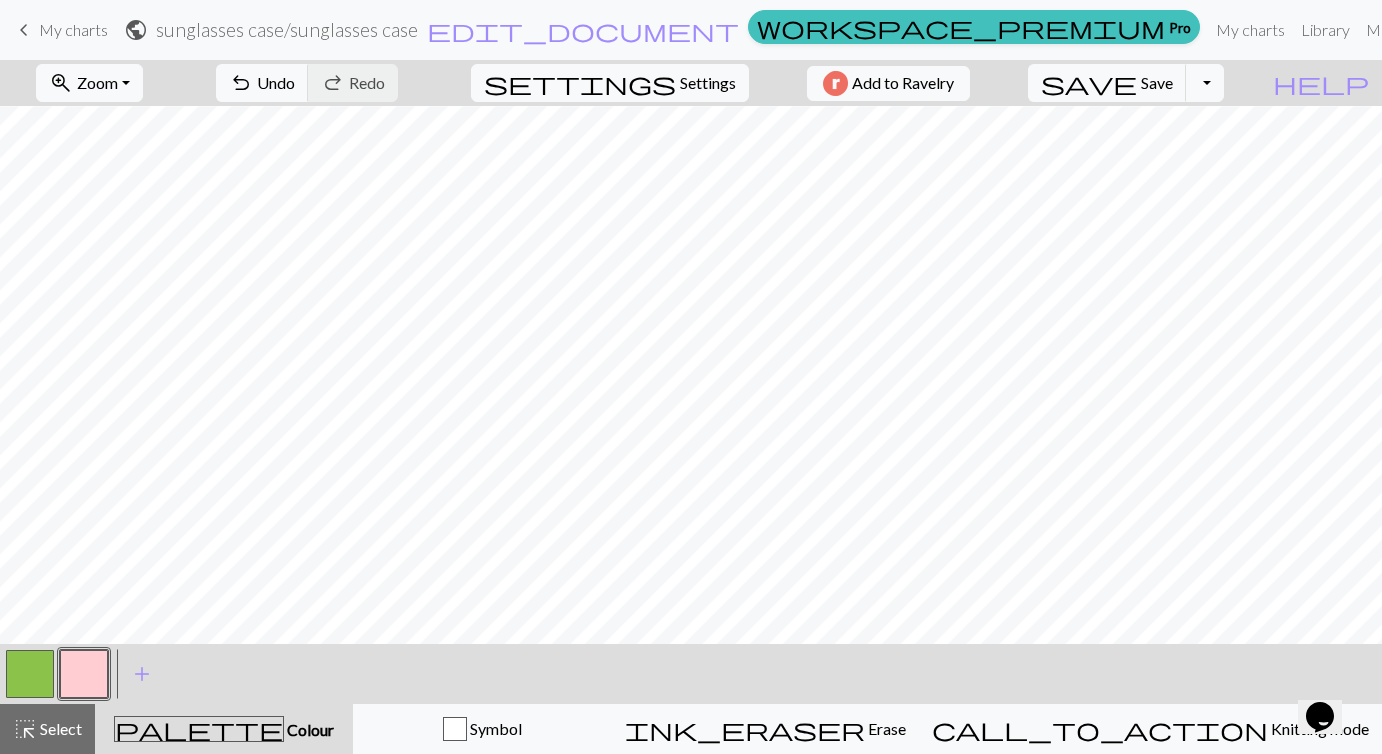 scroll, scrollTop: 155, scrollLeft: 0, axis: vertical 